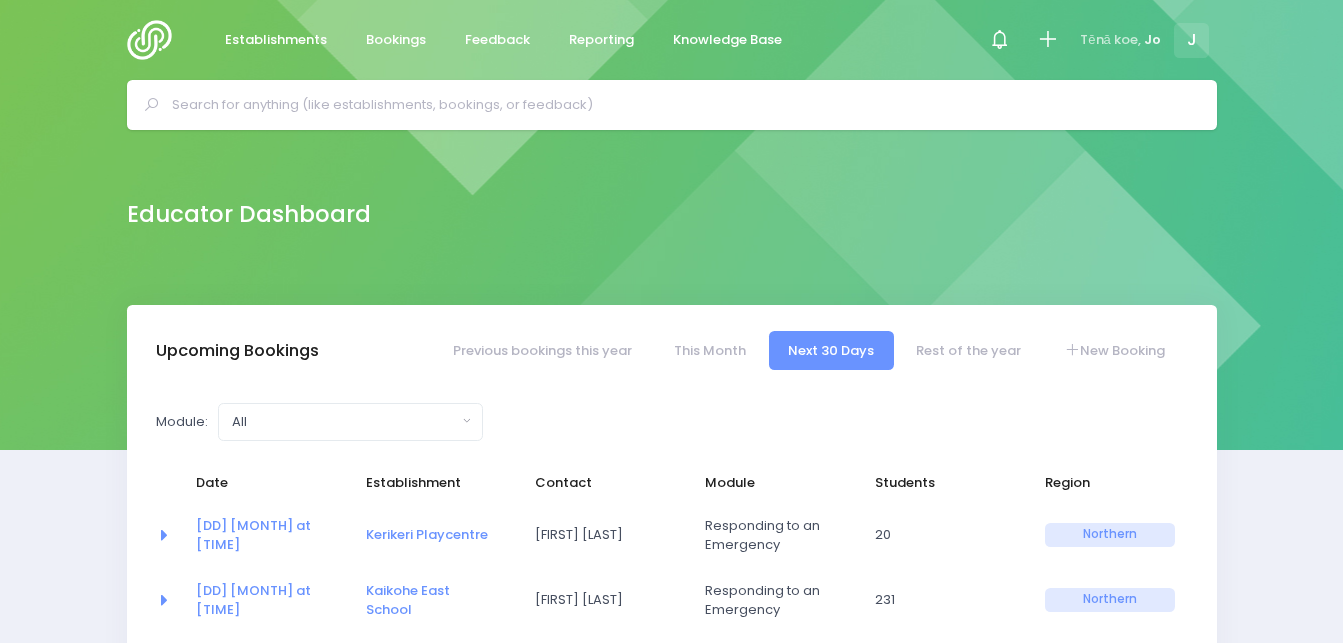 select on "5" 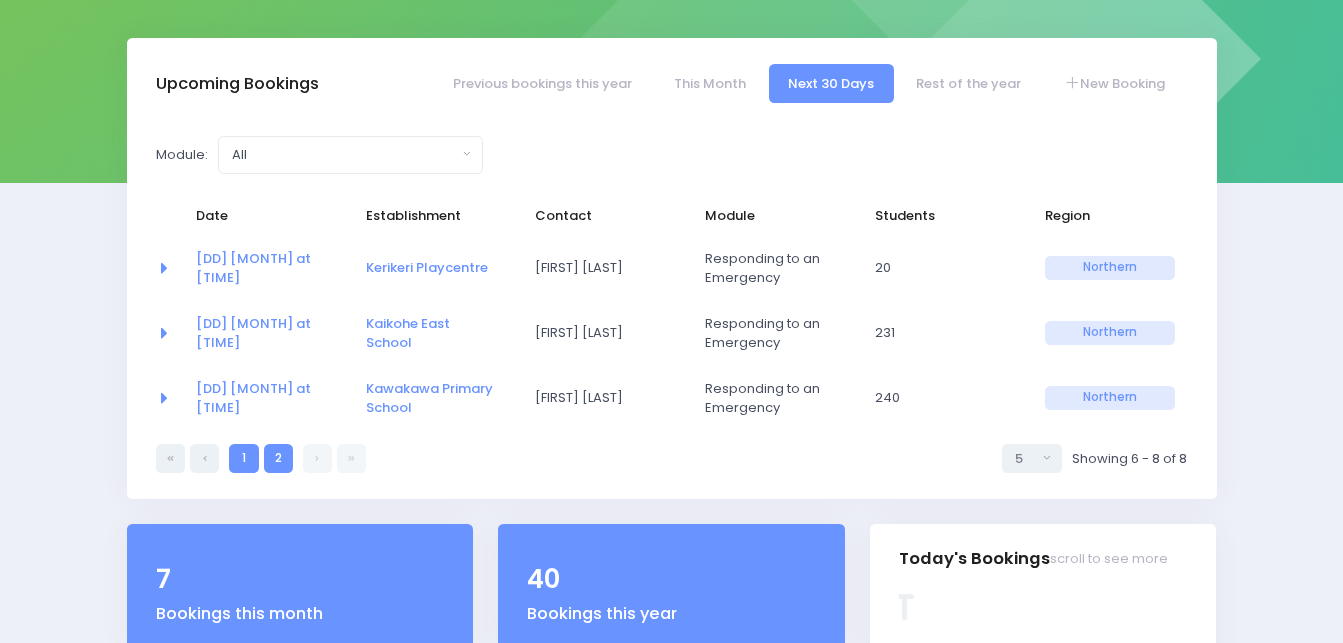 click on "1" at bounding box center [243, 458] 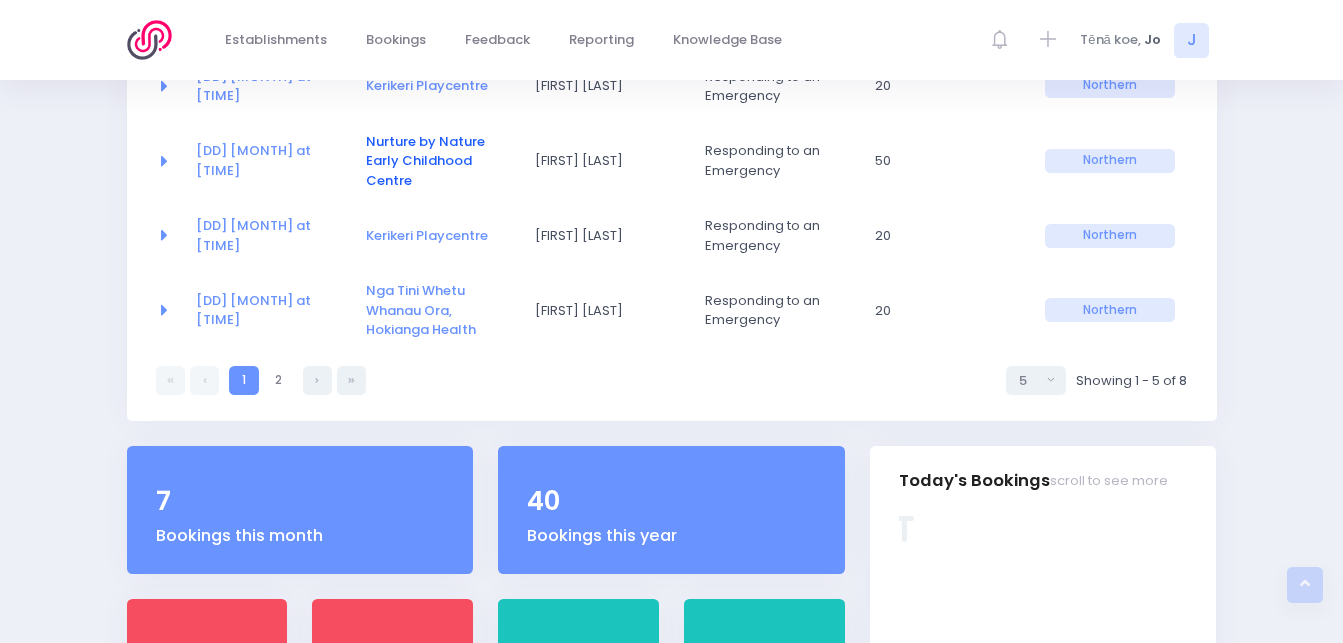 scroll, scrollTop: 517, scrollLeft: 0, axis: vertical 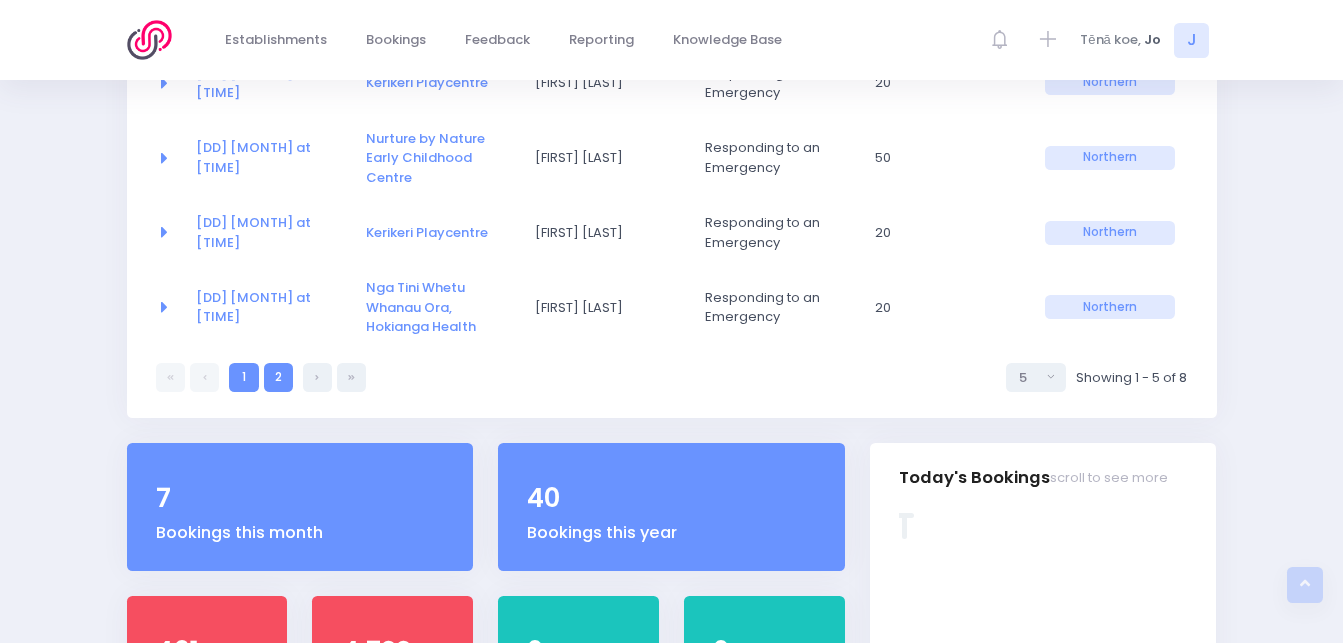 click on "2" at bounding box center (278, 377) 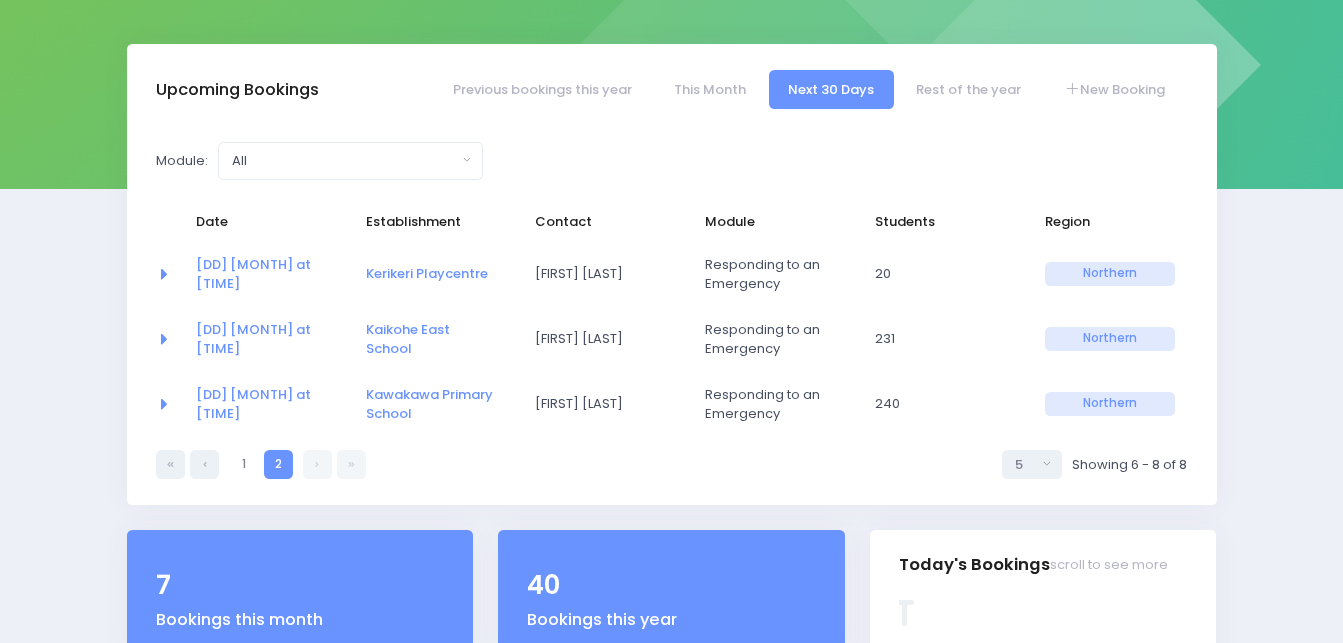 scroll, scrollTop: 200, scrollLeft: 0, axis: vertical 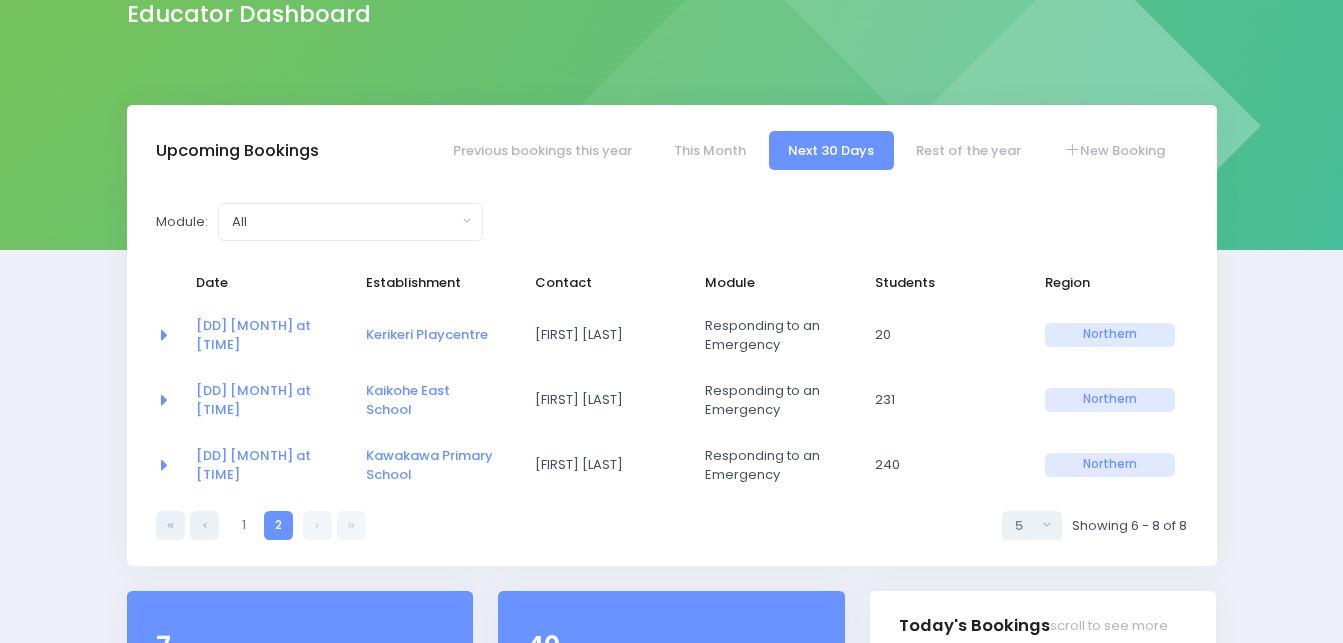 click at bounding box center [317, 525] 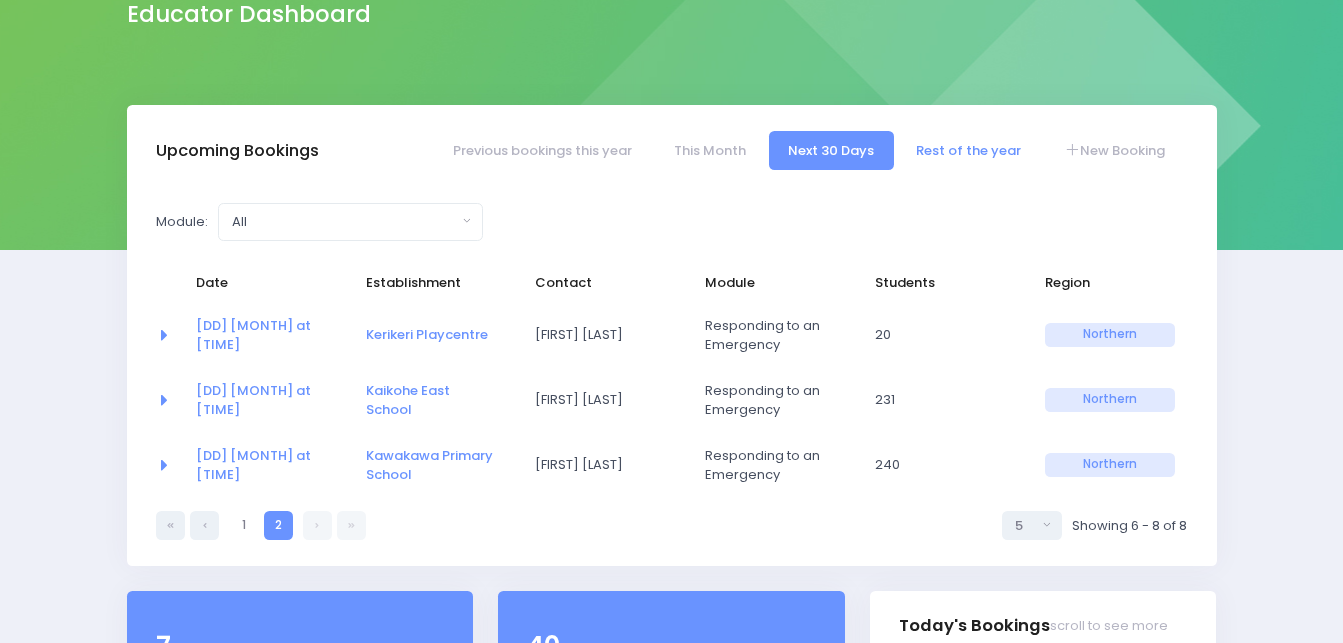 click on "Rest of the year" at bounding box center (969, 150) 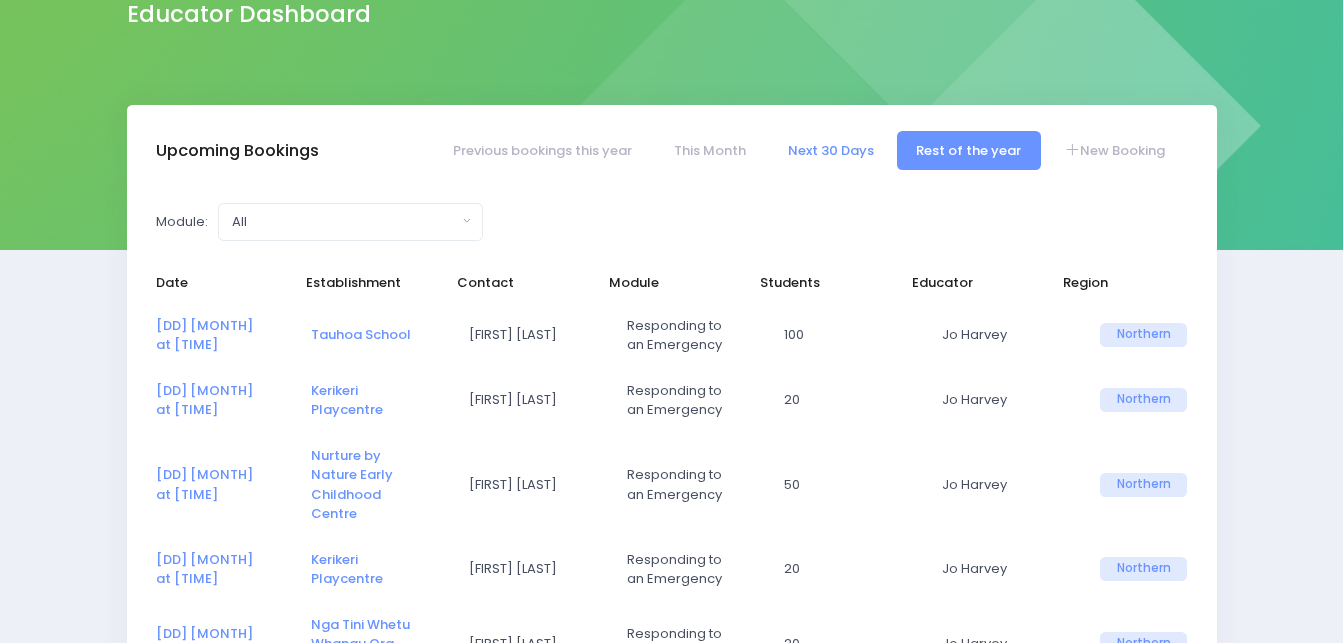 select on "5" 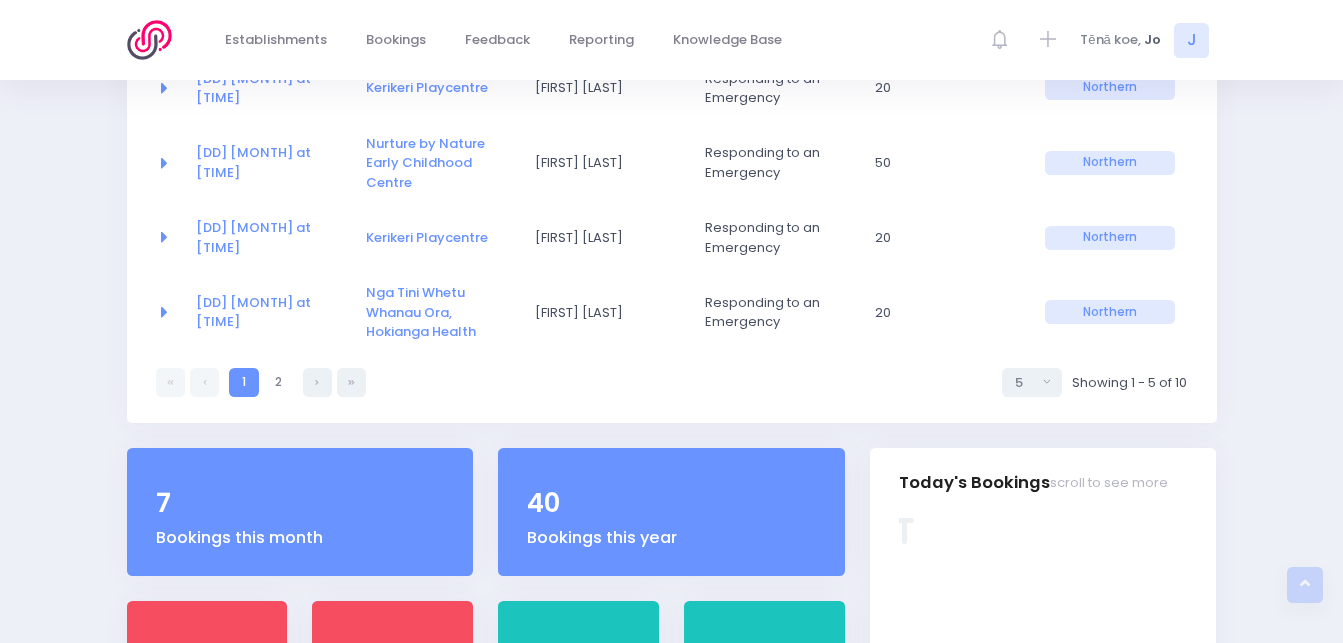 scroll, scrollTop: 517, scrollLeft: 0, axis: vertical 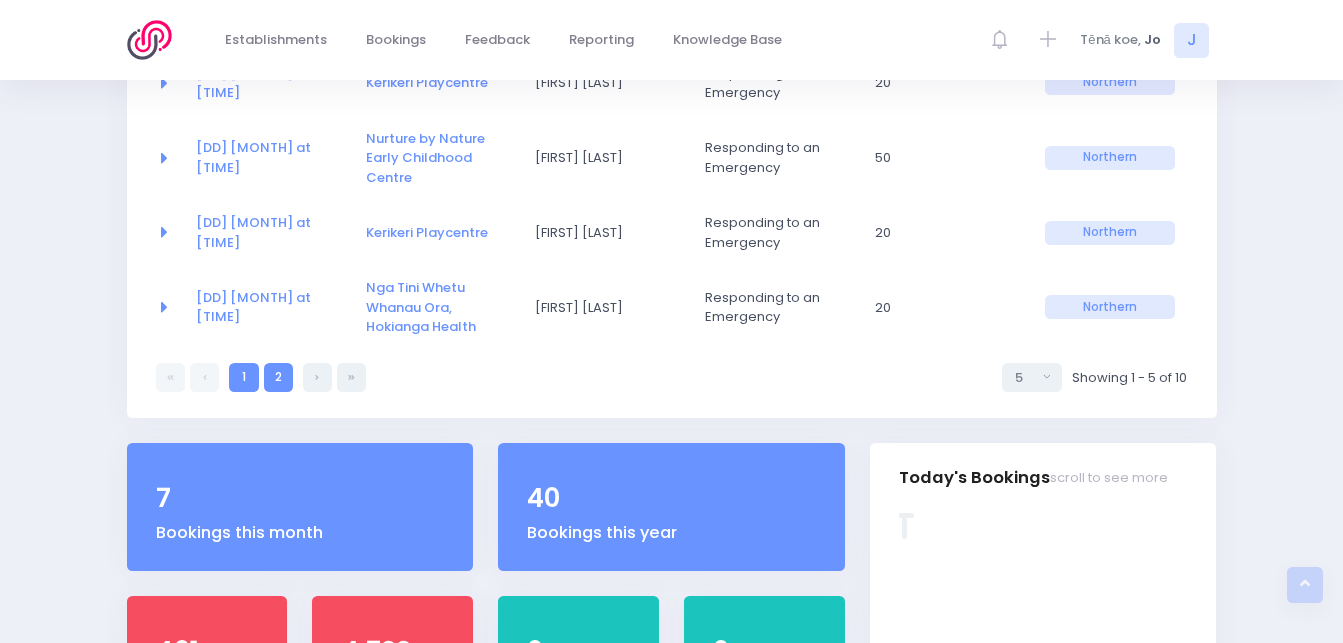 click on "2" at bounding box center (278, 377) 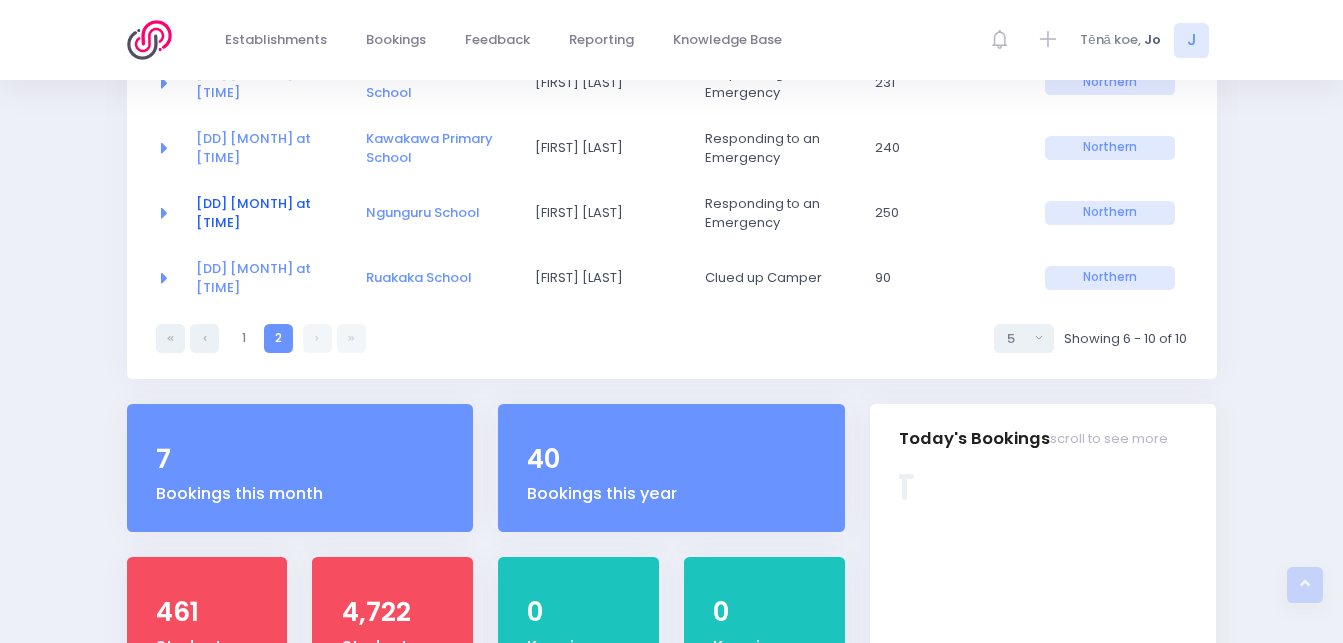click on "08 Sep at 8:00 am" at bounding box center (253, 213) 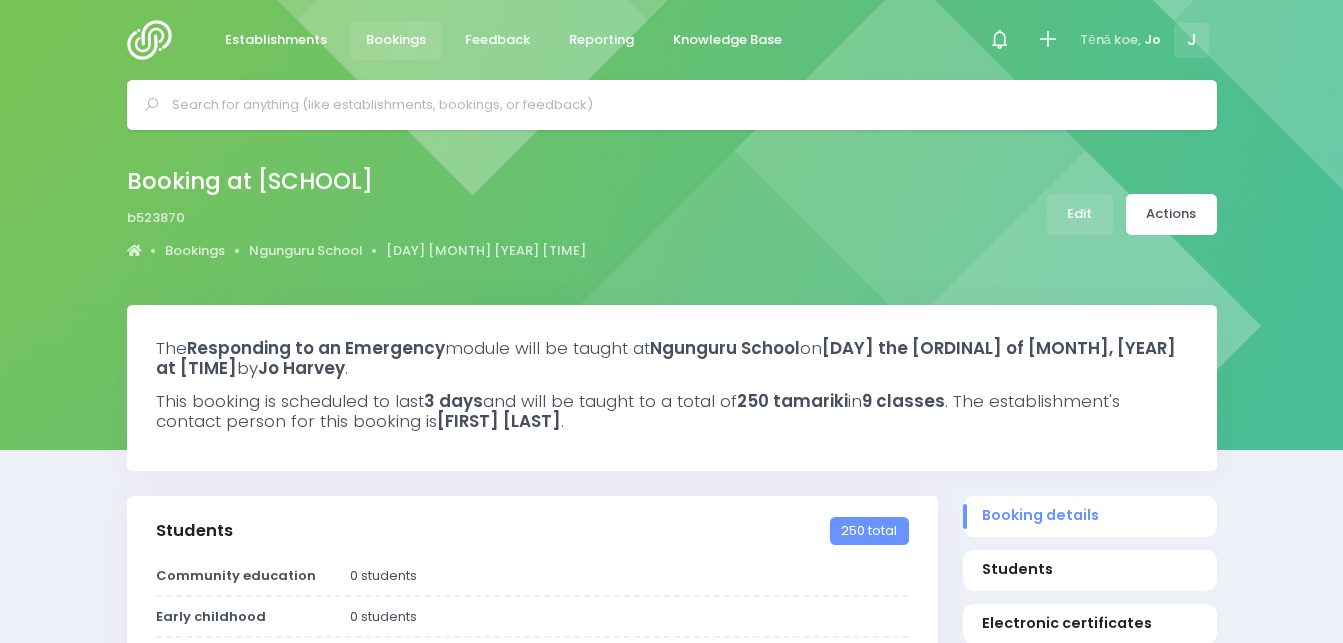 select on "5" 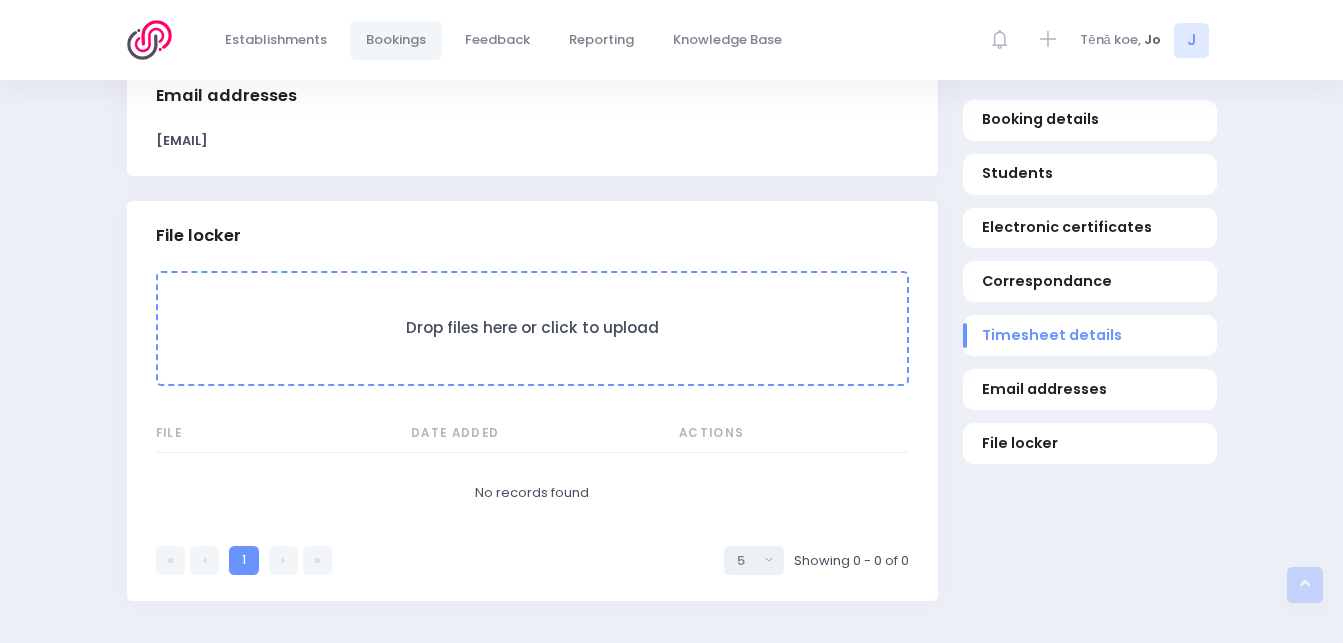 scroll, scrollTop: 1750, scrollLeft: 0, axis: vertical 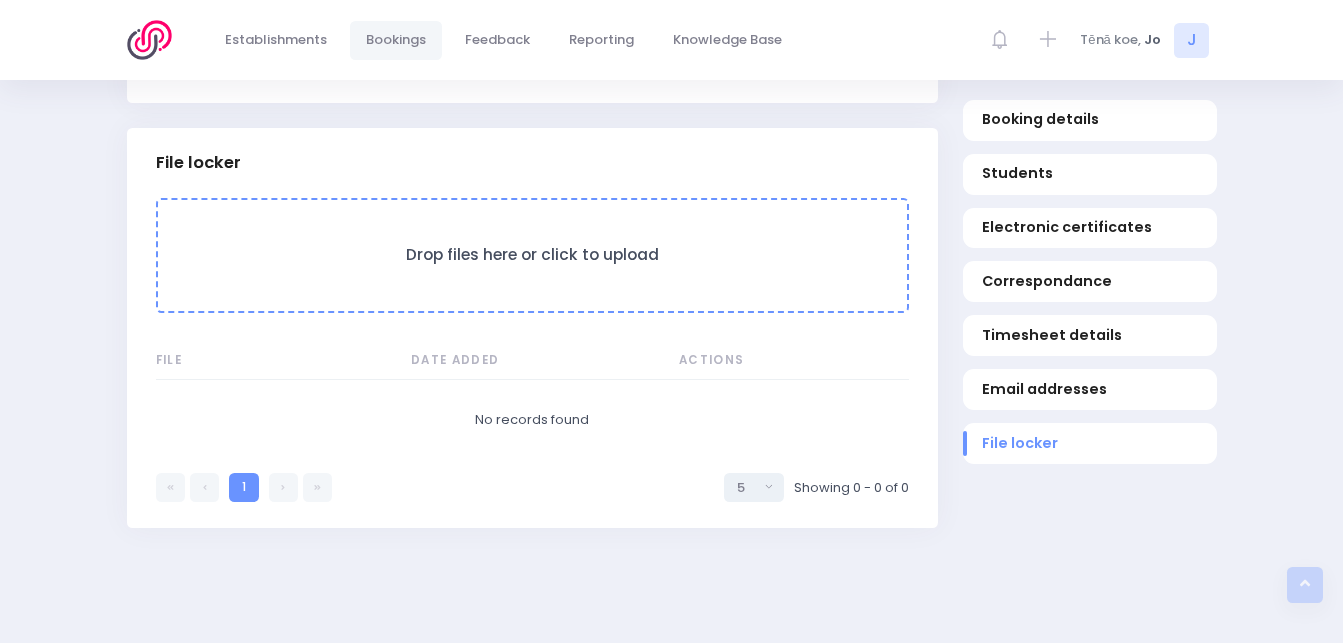 click on "Drop files here or click to upload" at bounding box center [532, 255] 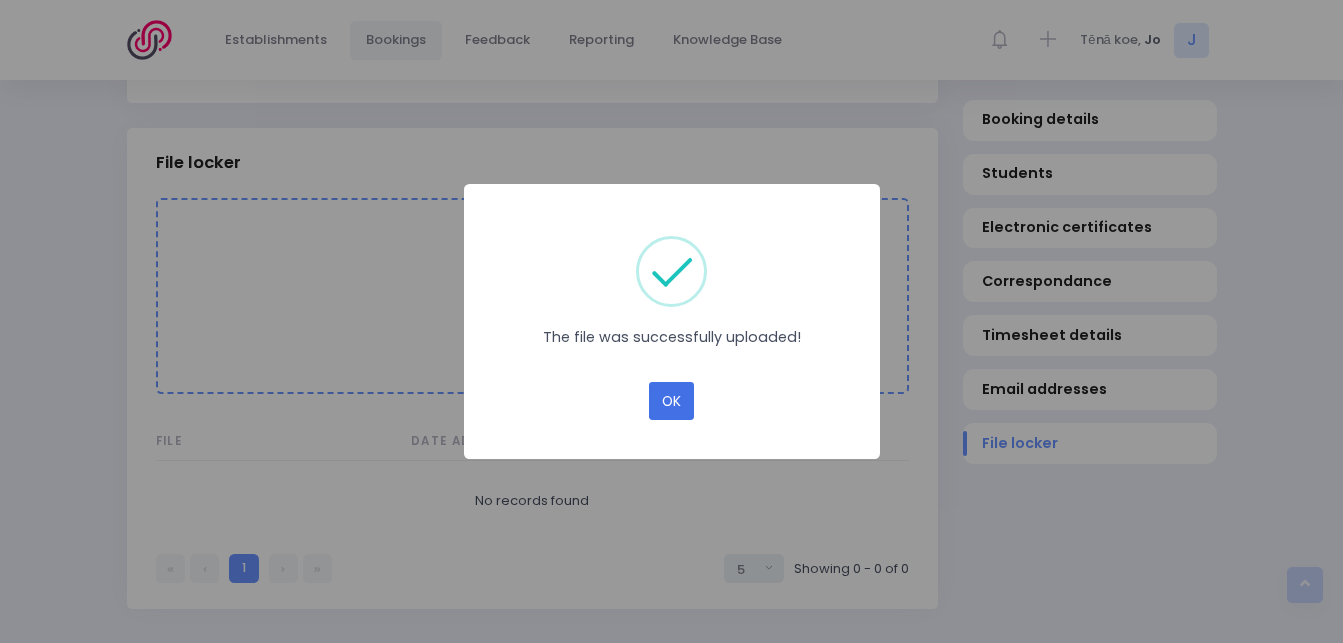 click on "OK" at bounding box center (671, 401) 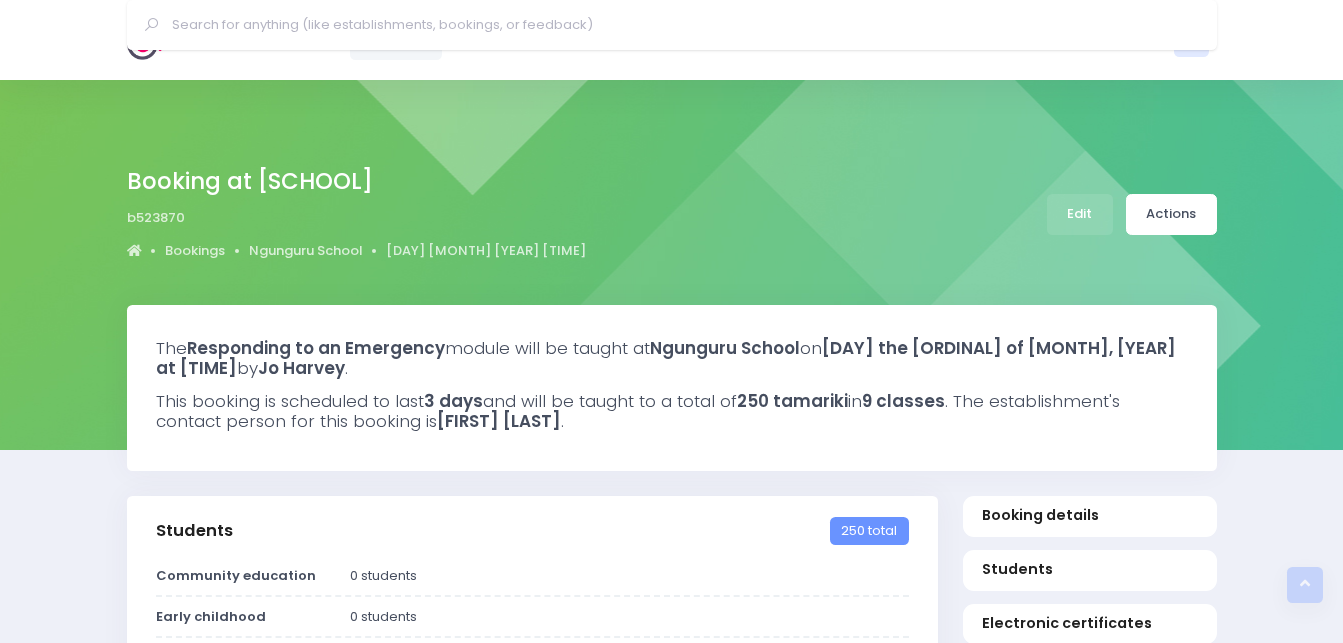 select on "5" 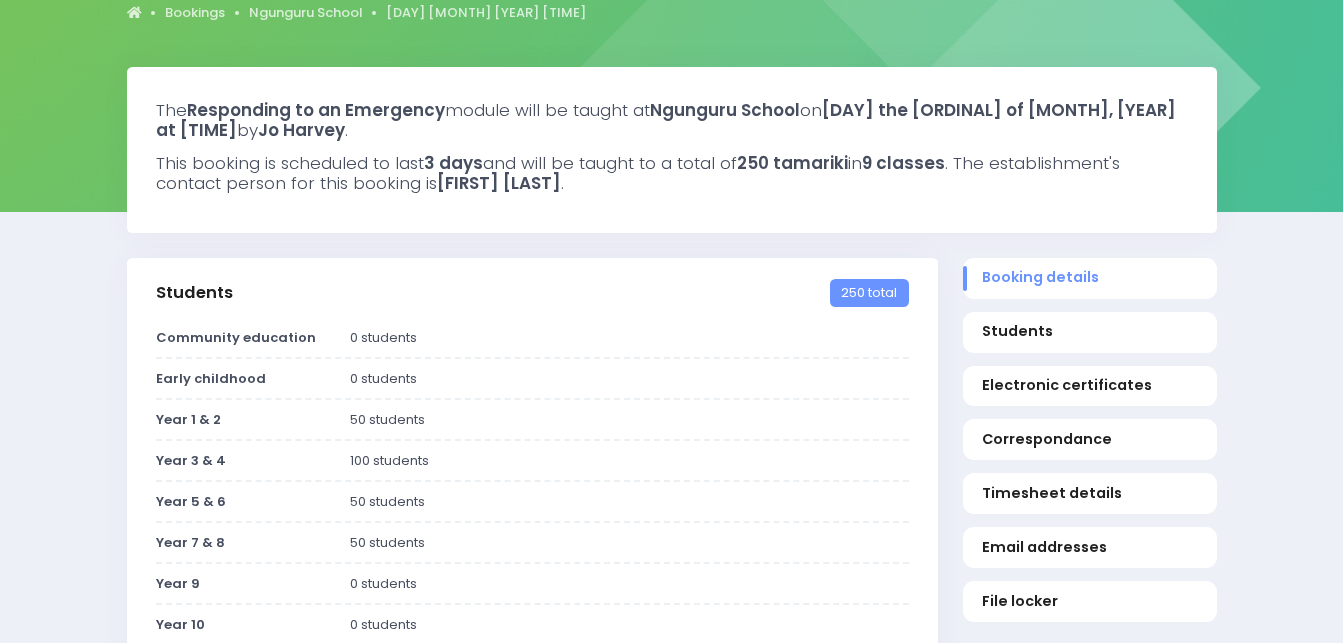 scroll, scrollTop: 150, scrollLeft: 0, axis: vertical 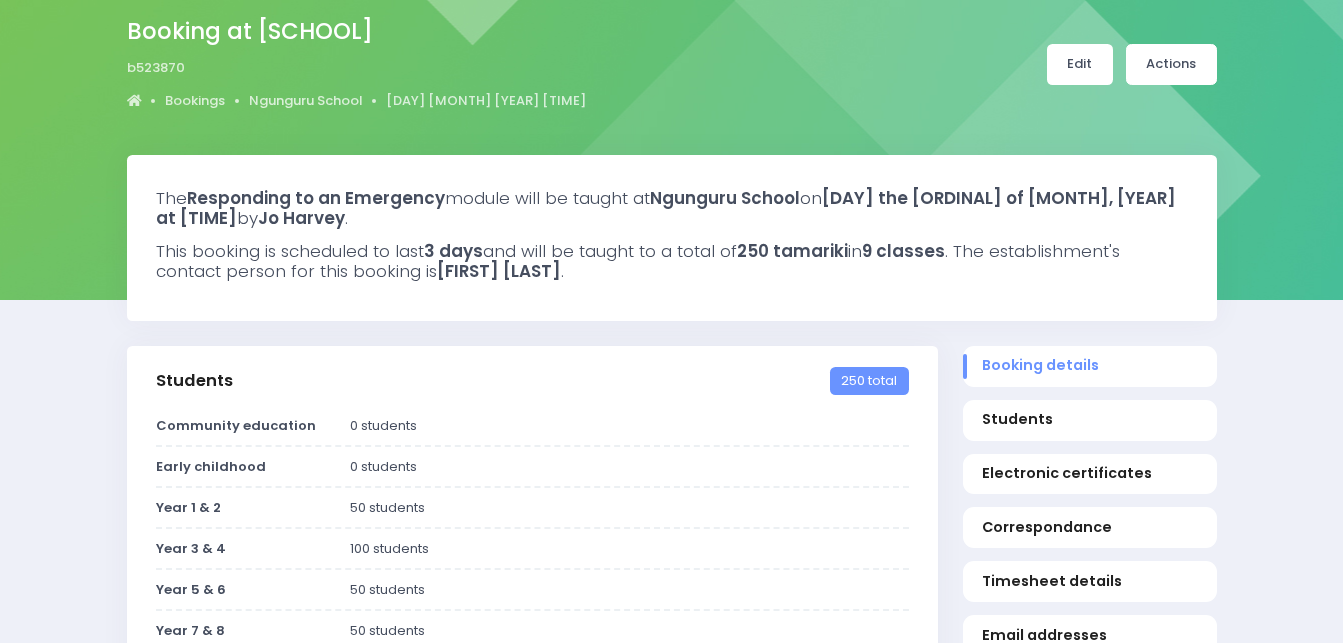 click on "Edit" at bounding box center [1080, 64] 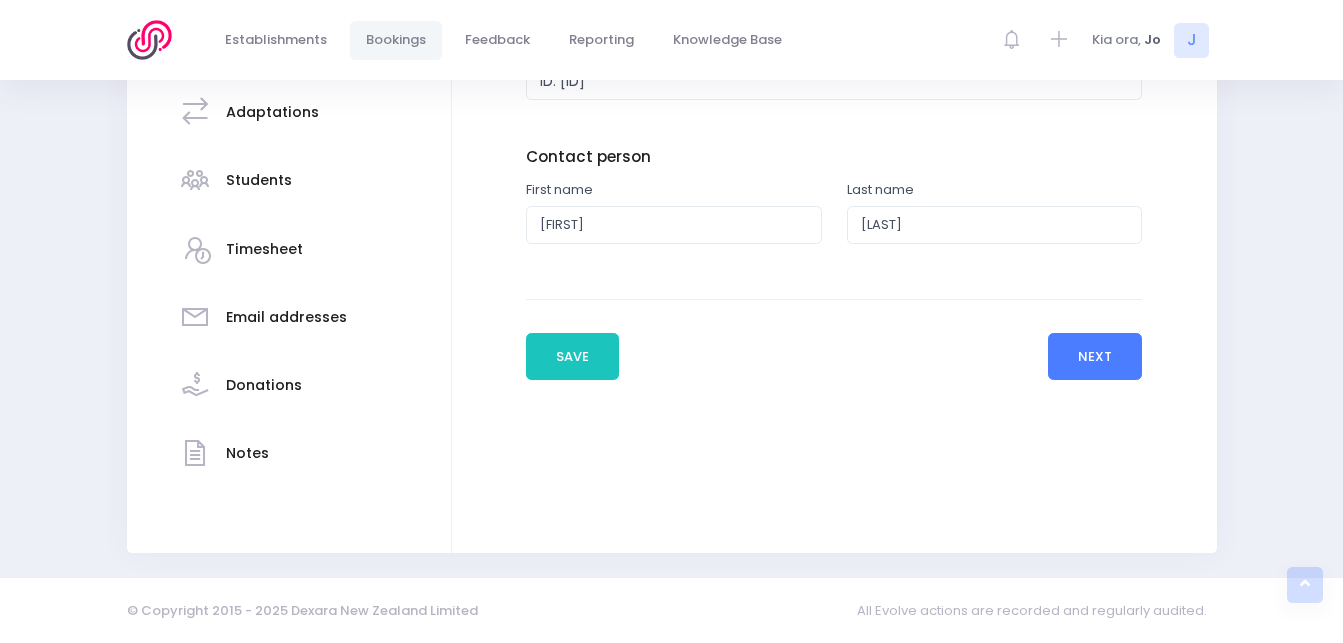 click on "Next" at bounding box center (1095, 357) 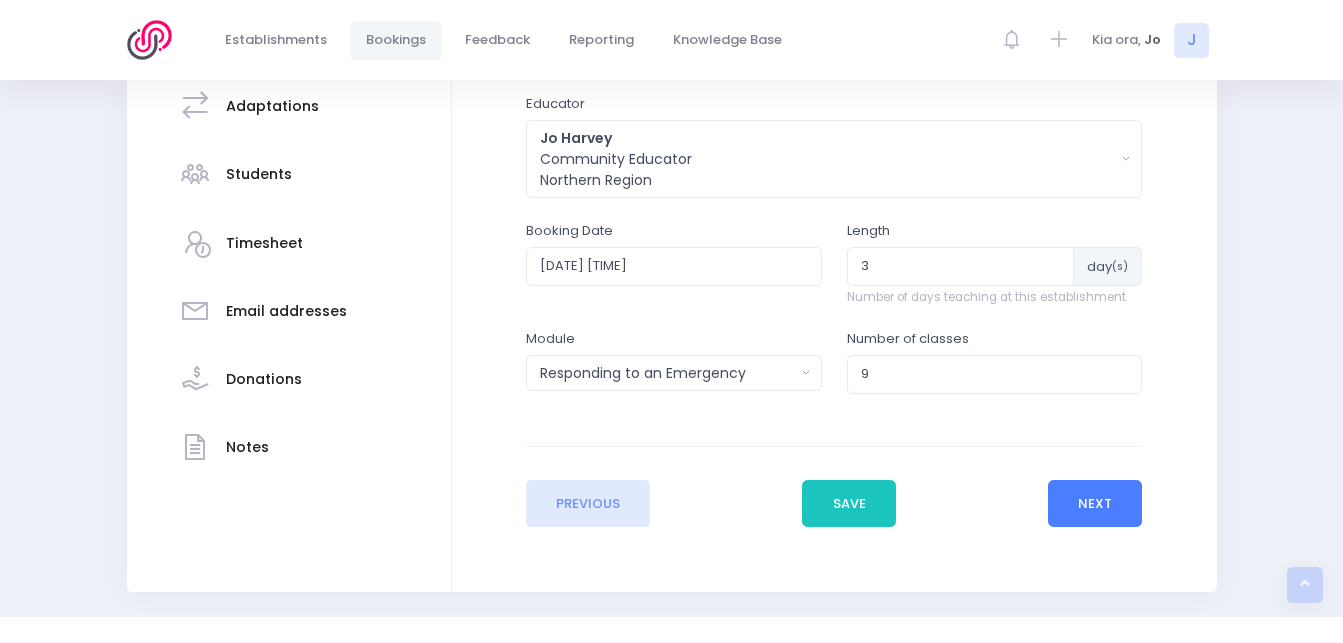 scroll, scrollTop: 450, scrollLeft: 0, axis: vertical 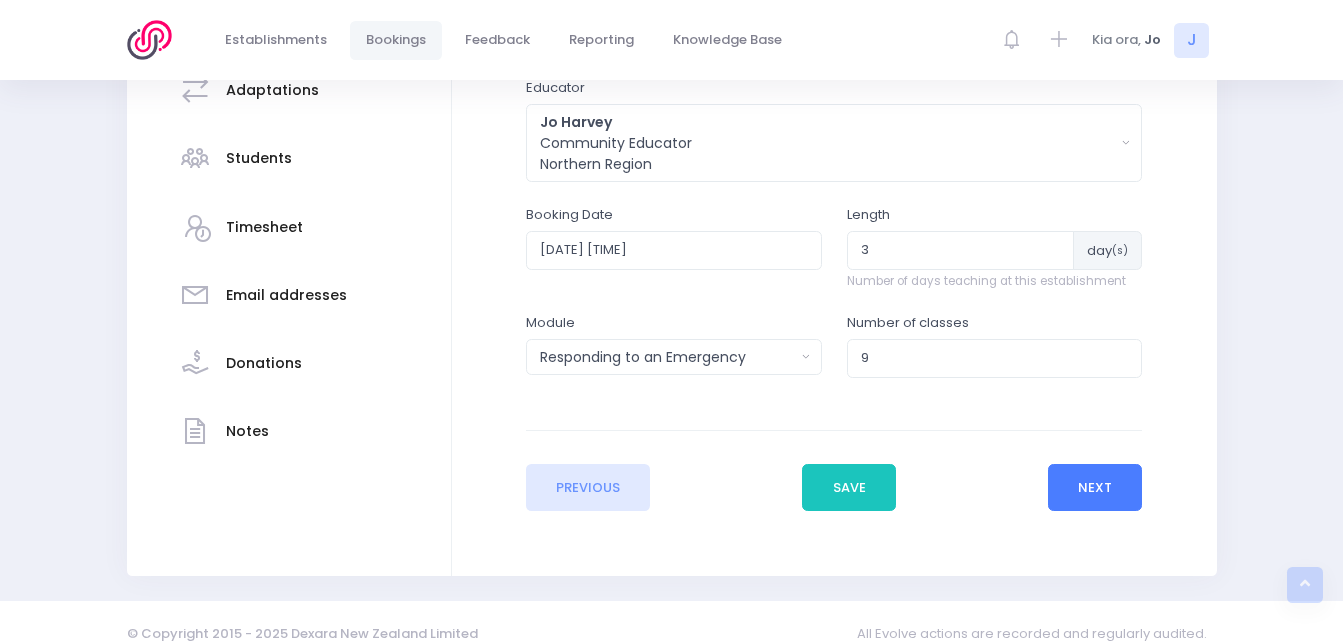 click on "Next" at bounding box center (1095, 488) 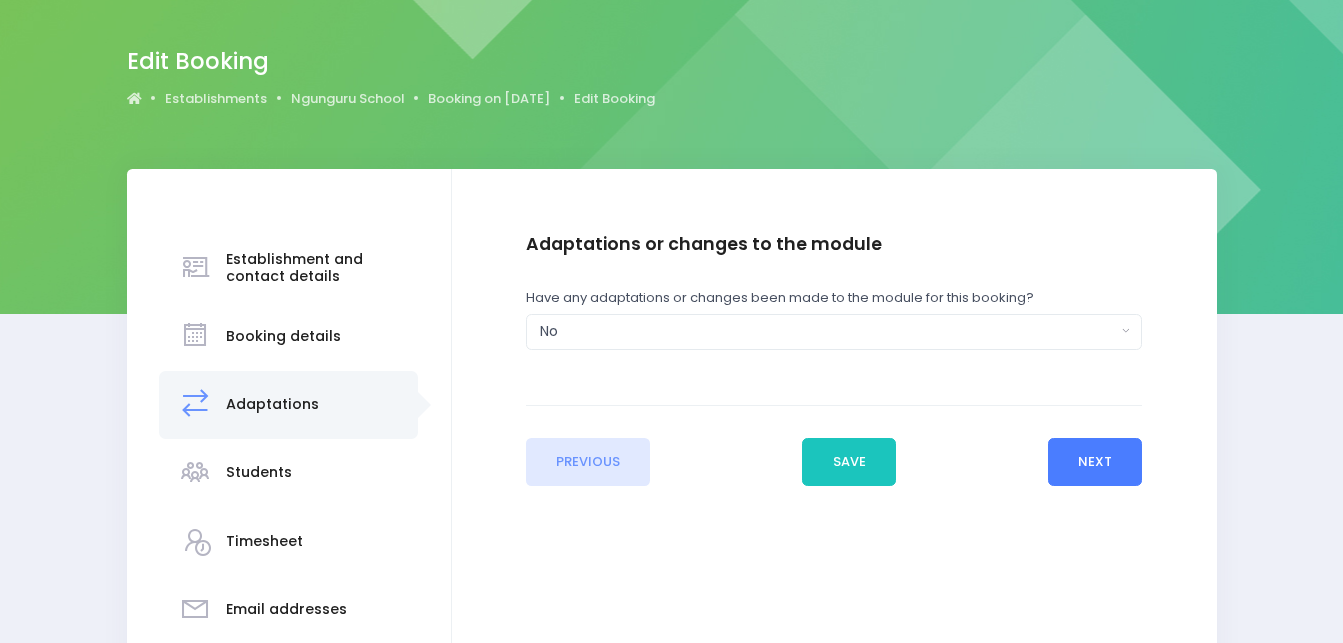 scroll, scrollTop: 217, scrollLeft: 0, axis: vertical 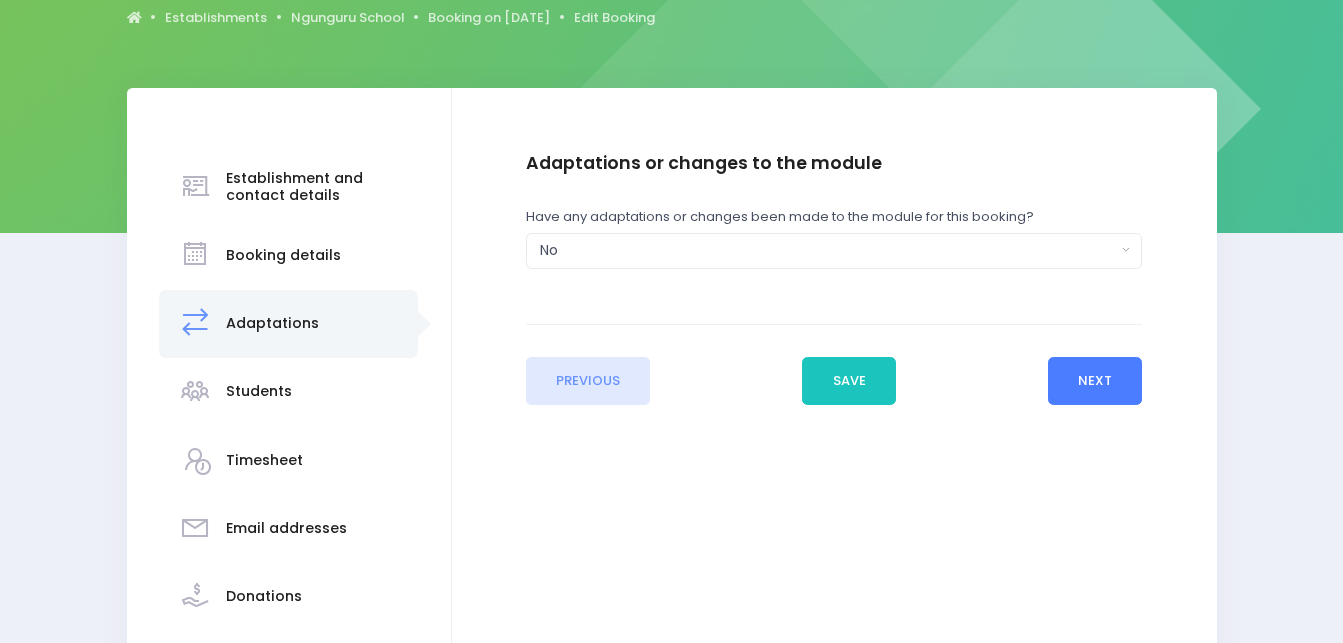 drag, startPoint x: 1114, startPoint y: 487, endPoint x: 1104, endPoint y: 388, distance: 99.50377 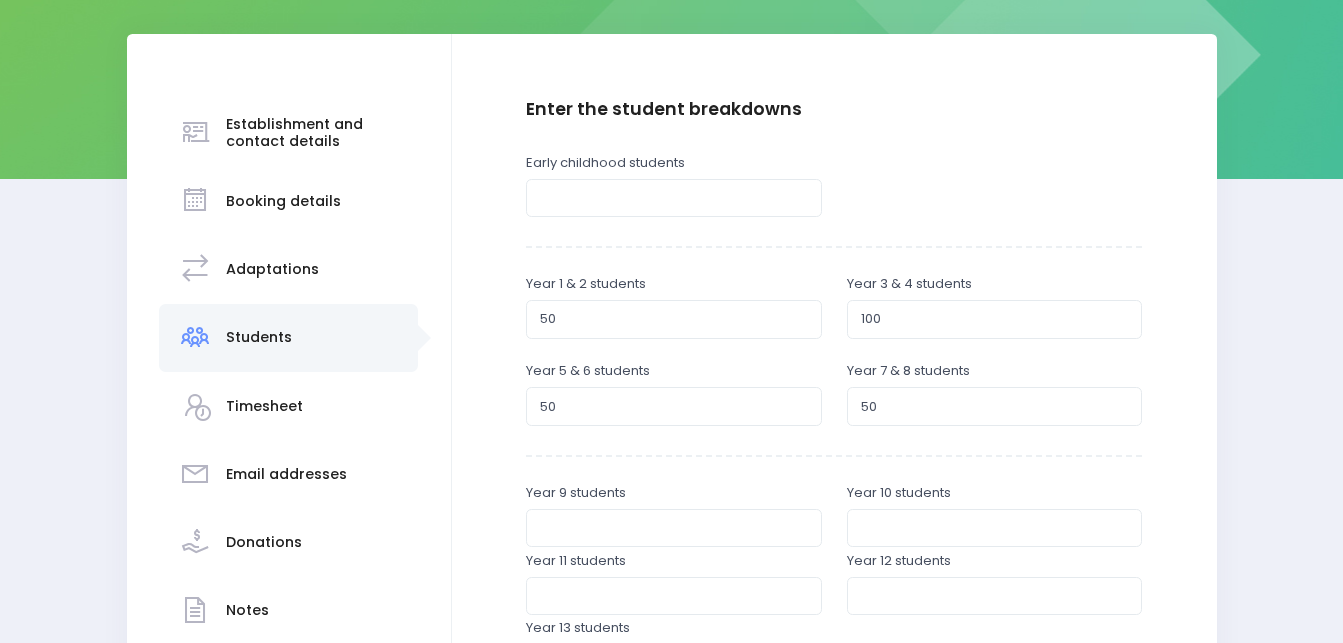 scroll, scrollTop: 300, scrollLeft: 0, axis: vertical 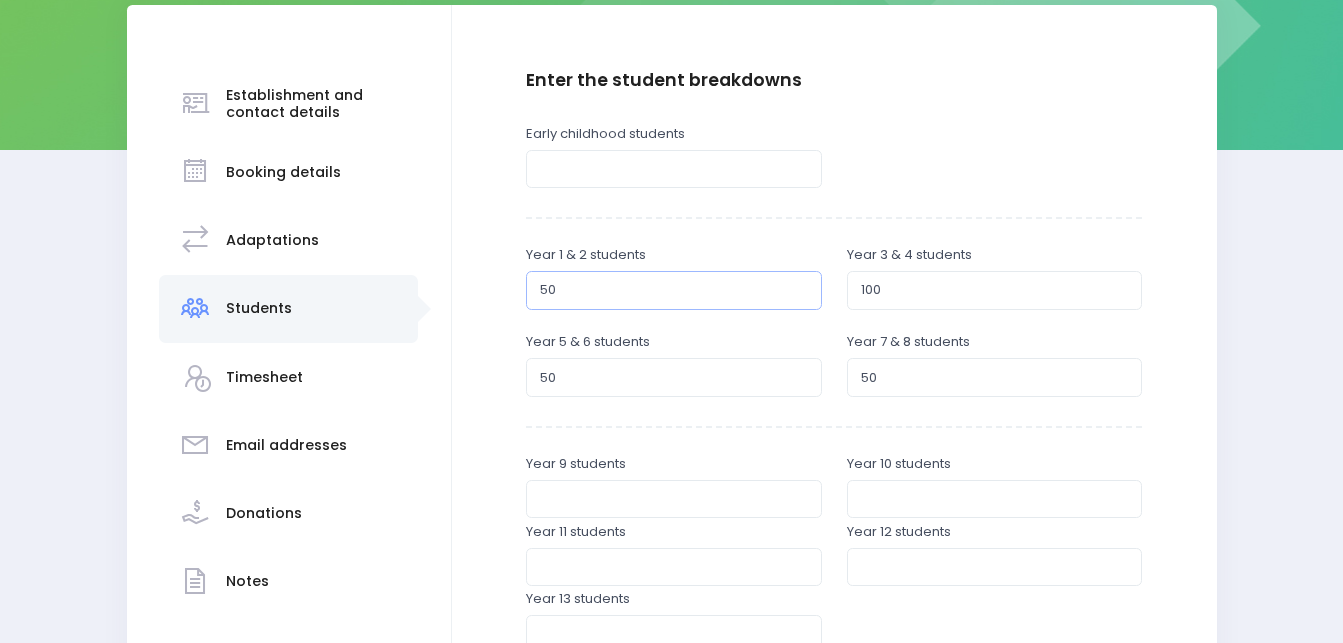 click on "50" at bounding box center (674, 290) 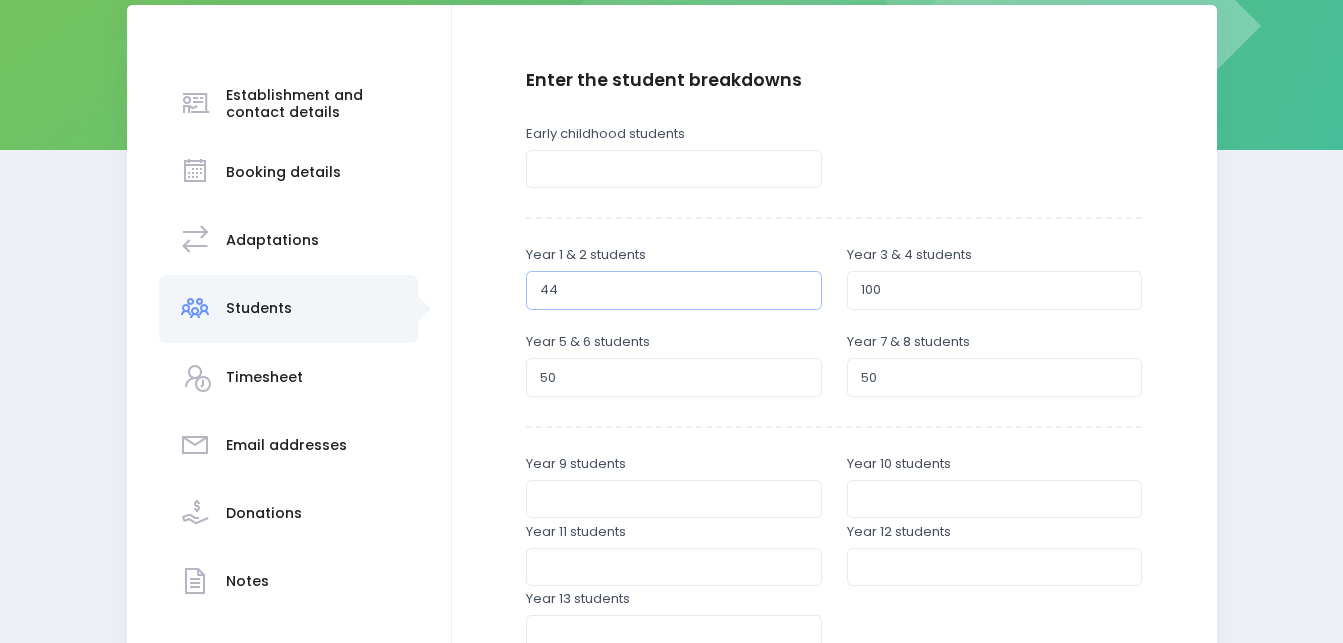 type on "44" 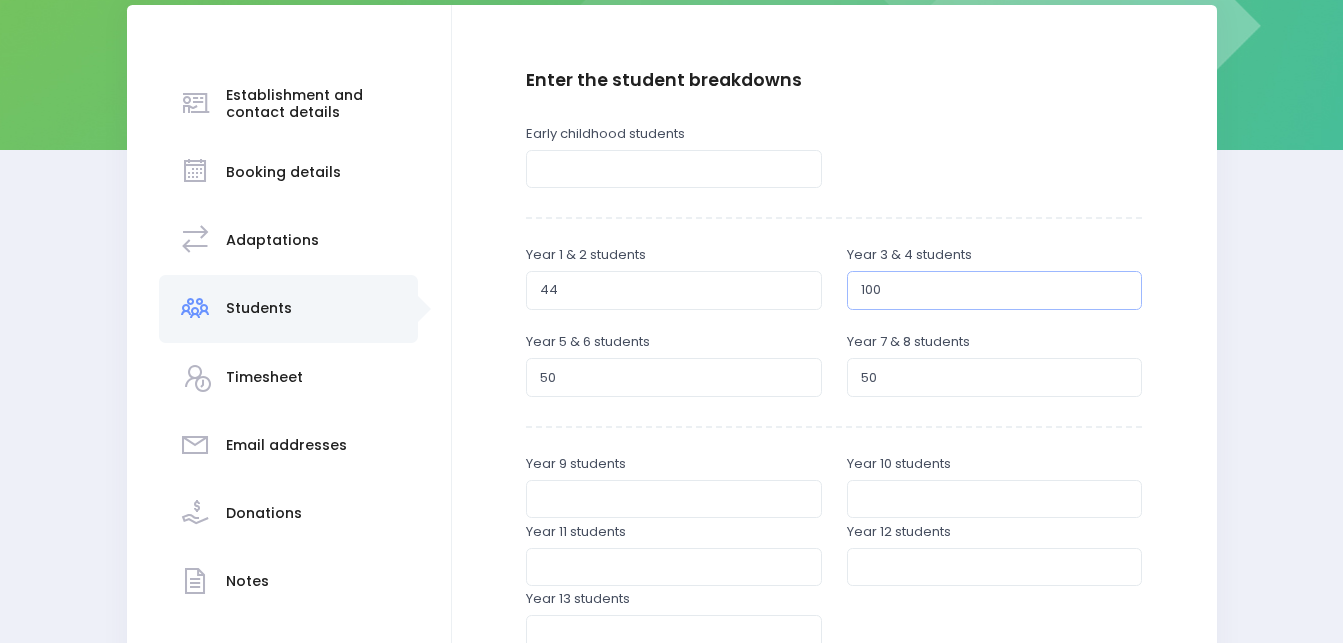 click on "100" at bounding box center [995, 290] 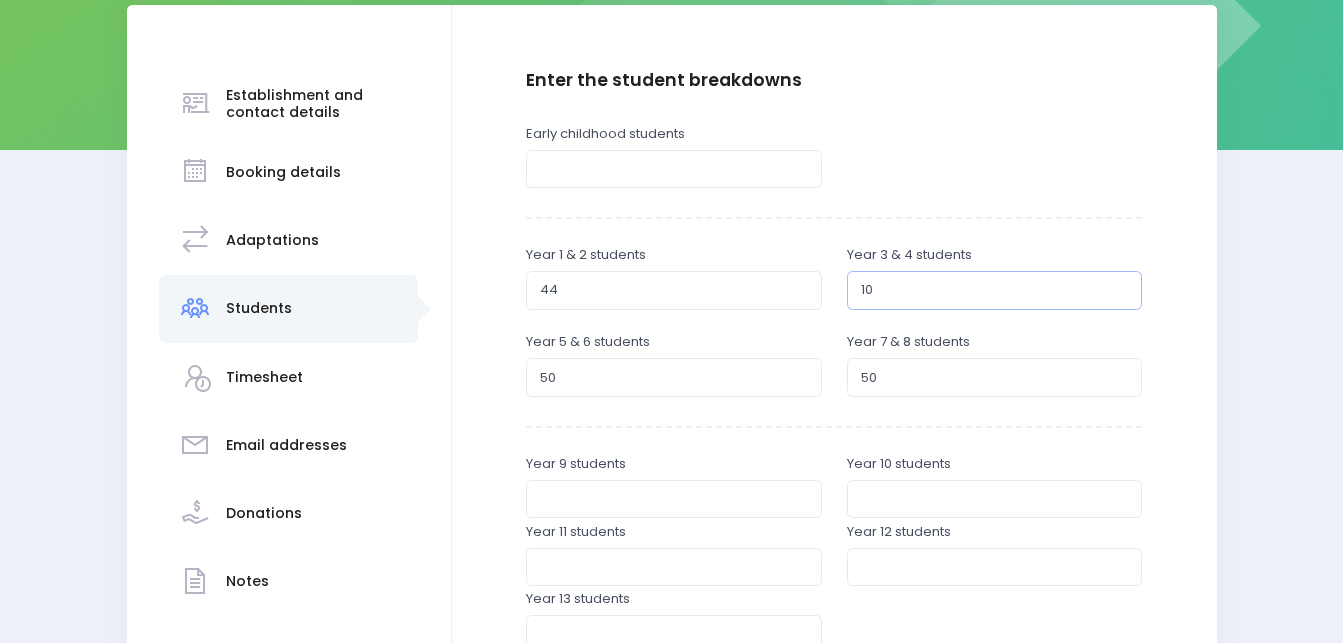 type on "1" 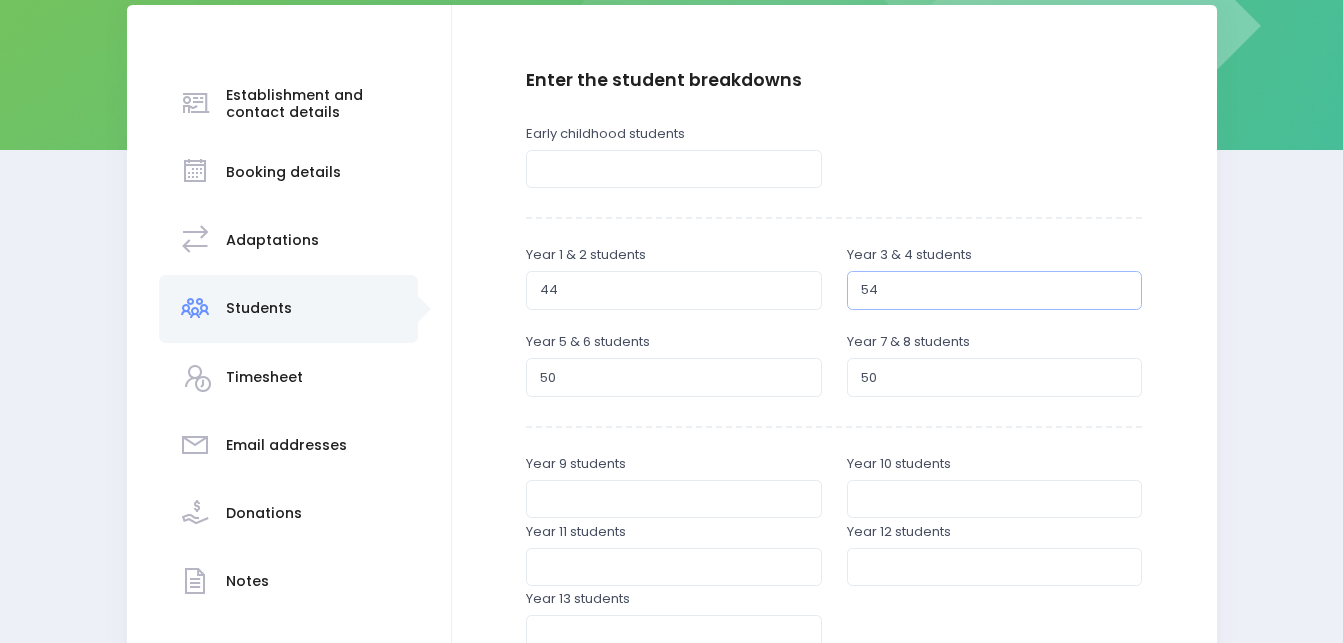 type on "54" 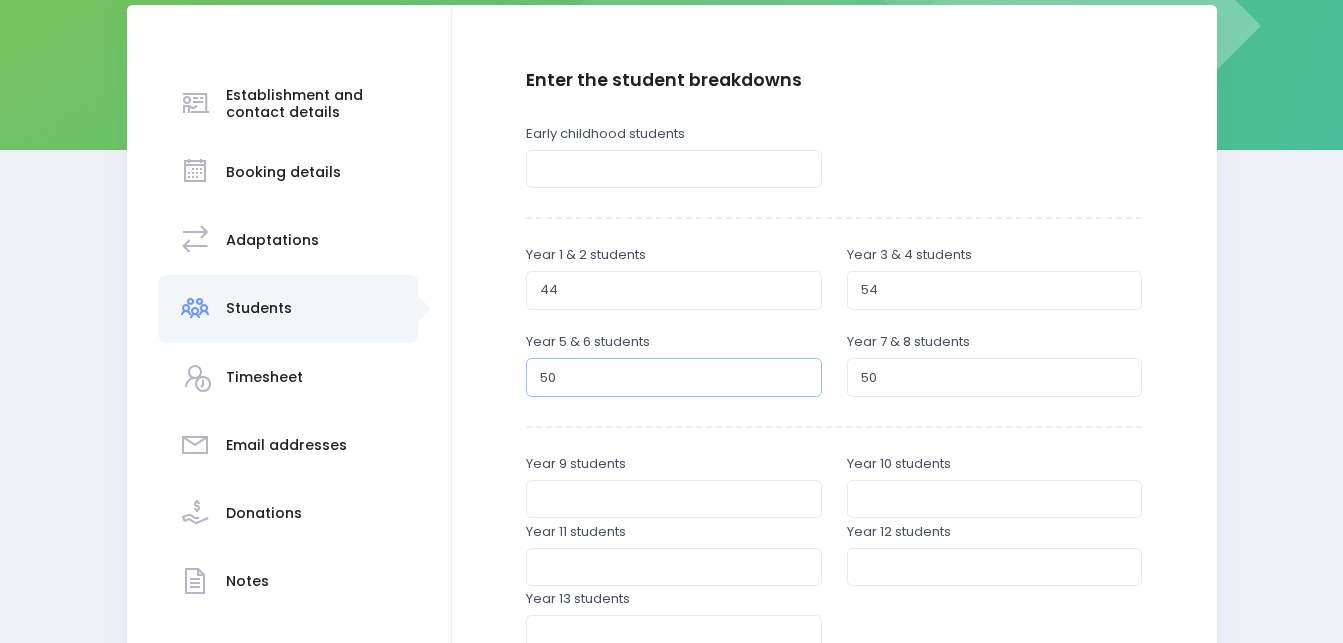 click on "50" at bounding box center [674, 377] 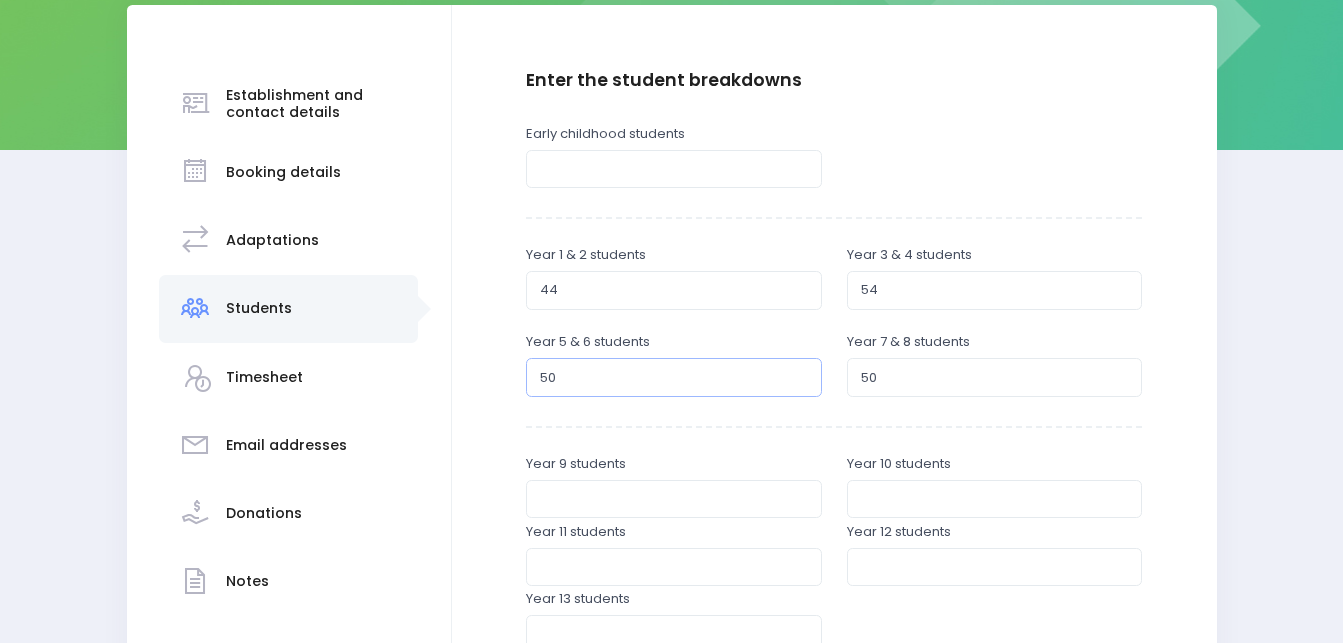 type on "5" 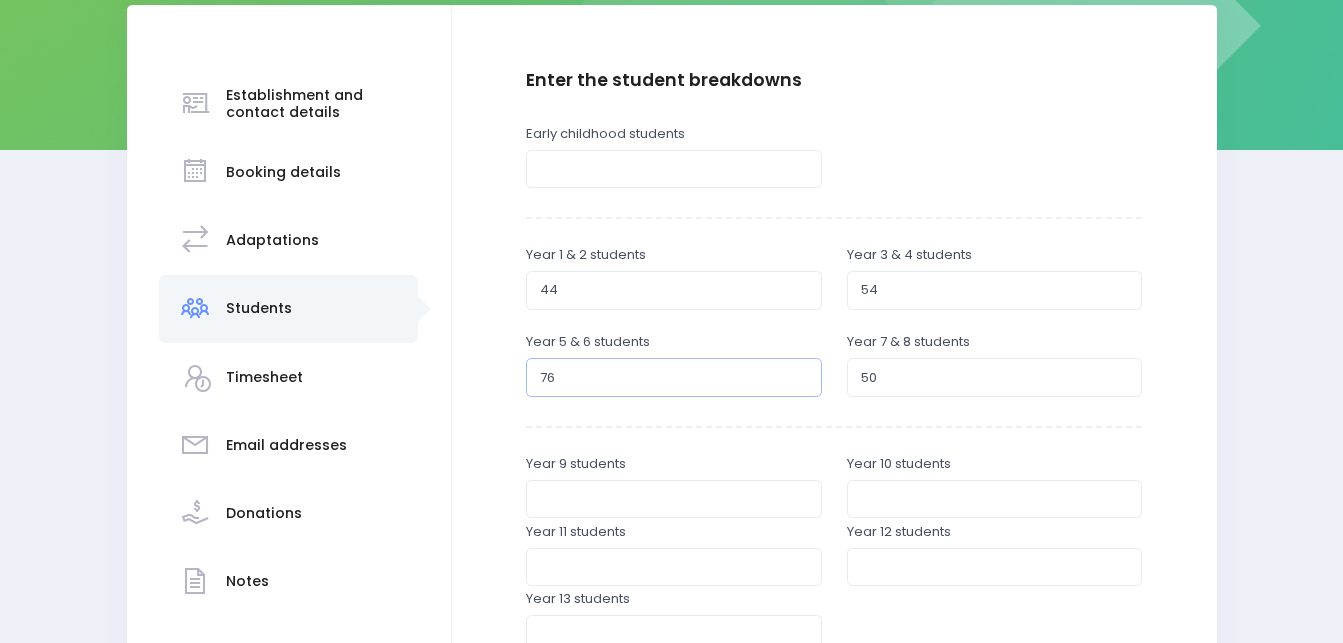 type on "76" 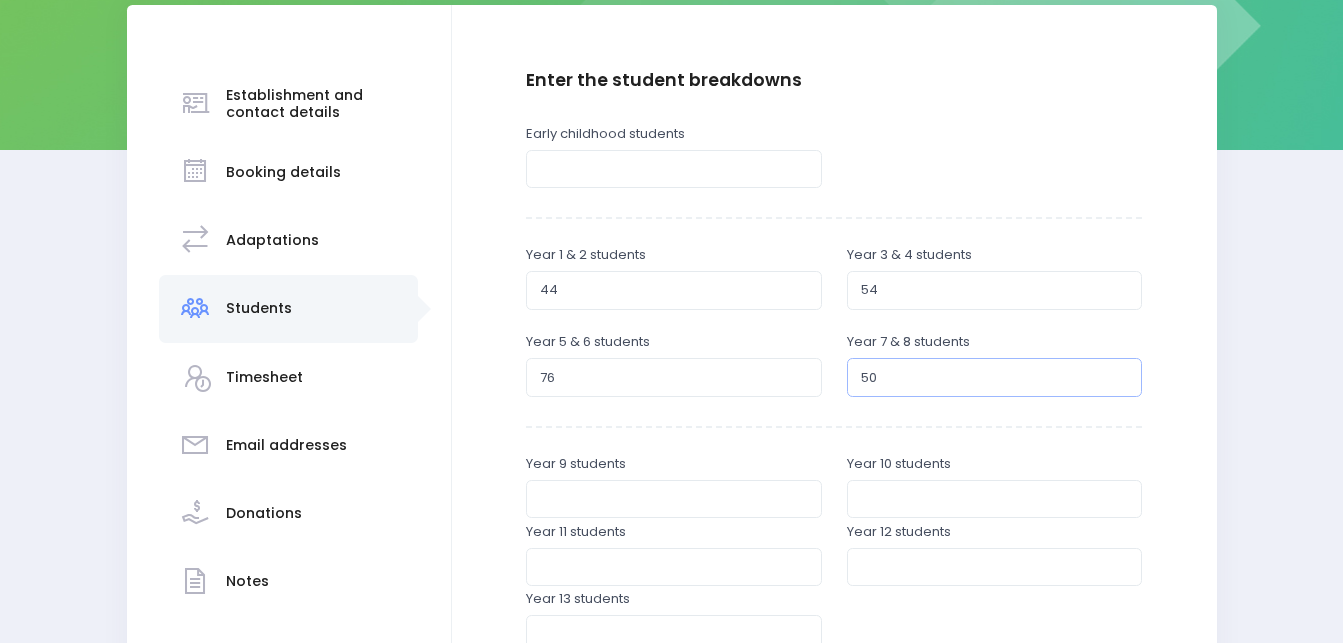 click on "50" at bounding box center [995, 377] 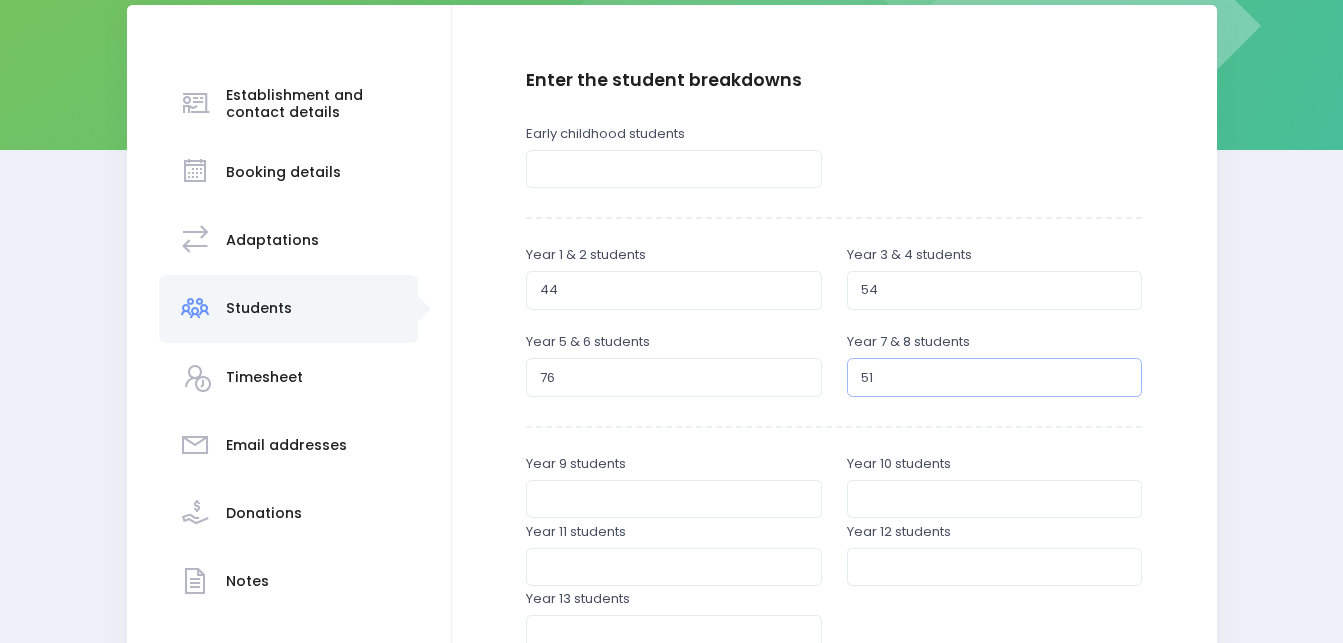 type on "51" 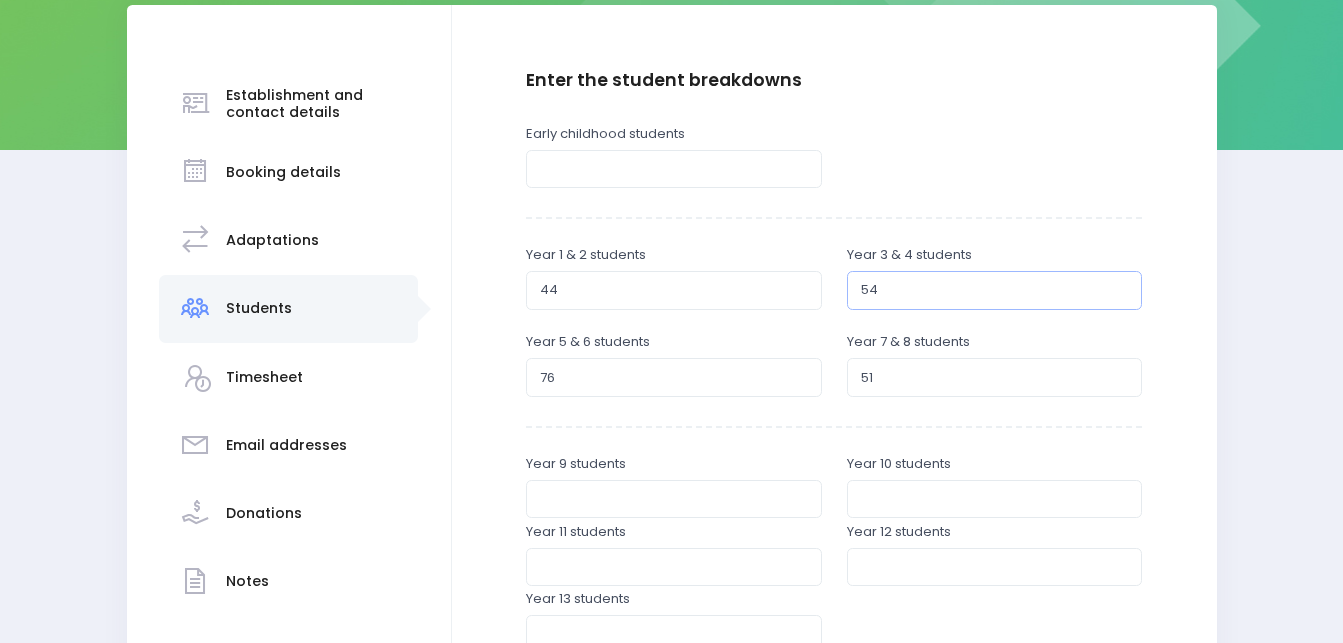 click on "54" at bounding box center [995, 290] 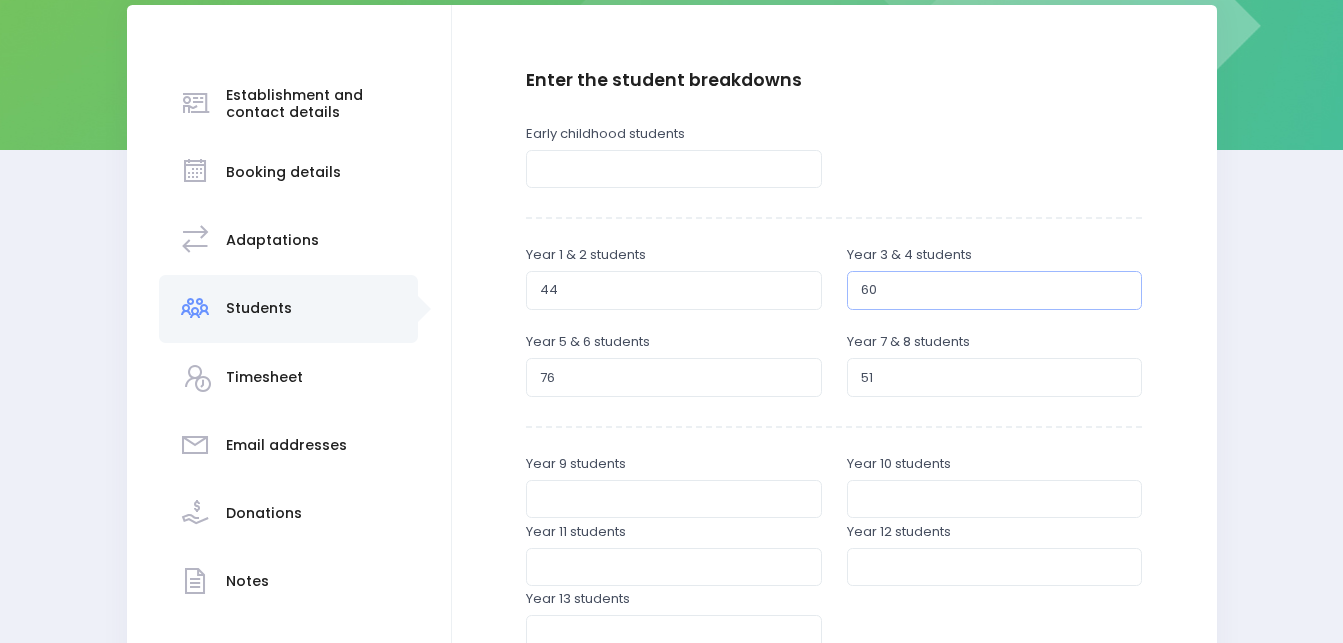type on "60" 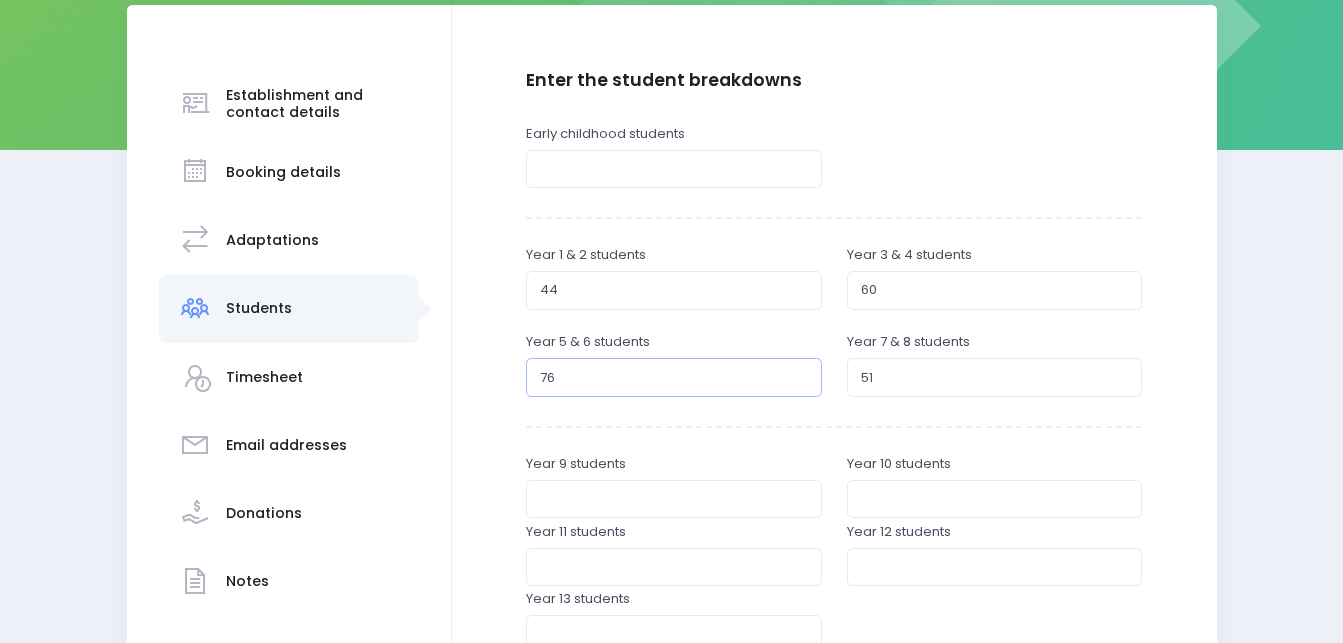 click on "76" at bounding box center (674, 377) 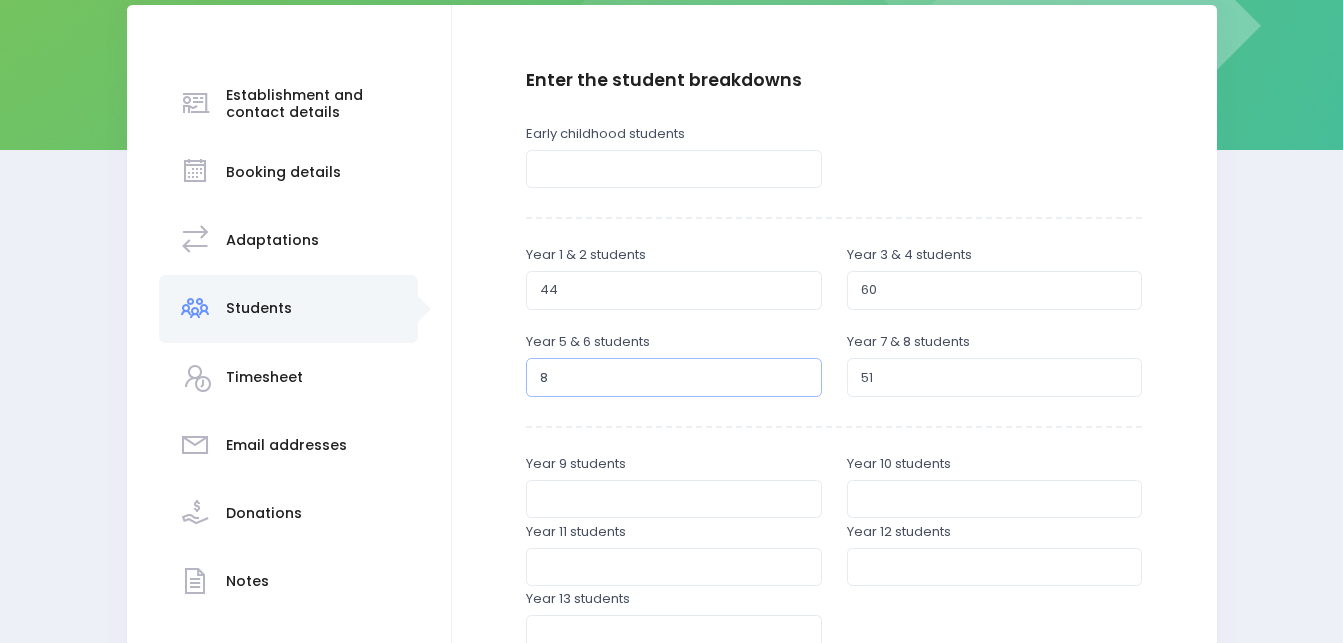 type on "80" 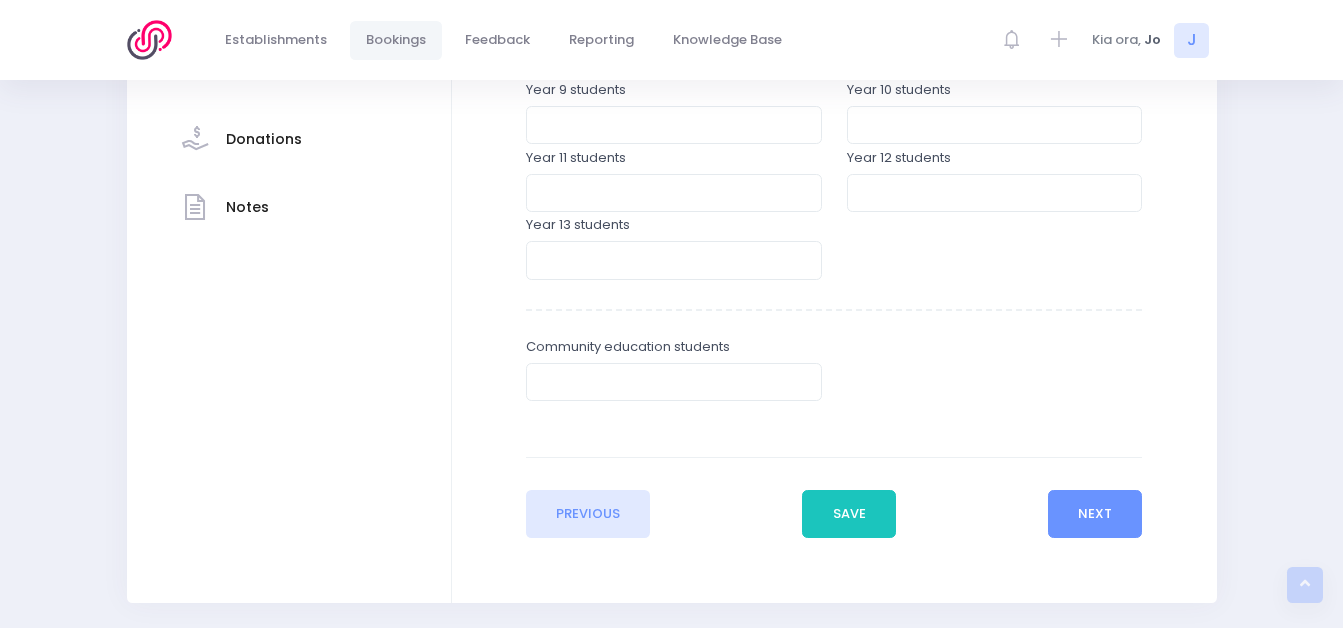 scroll, scrollTop: 724, scrollLeft: 0, axis: vertical 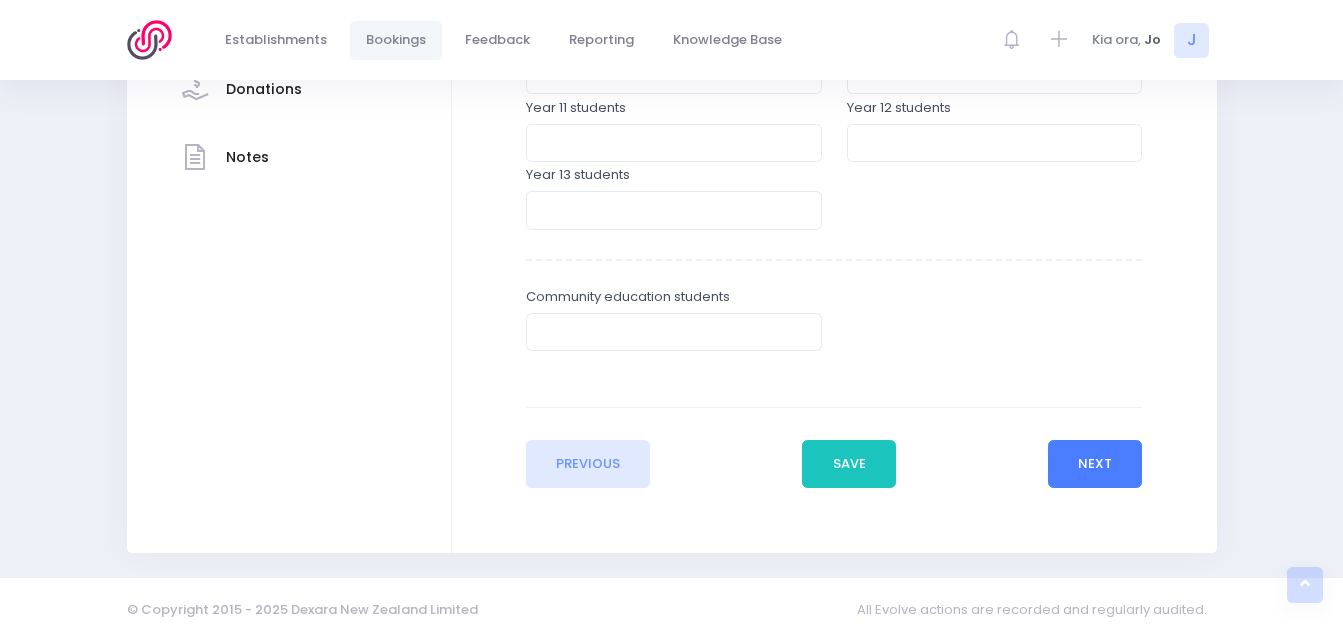 click on "Next" at bounding box center [1095, 464] 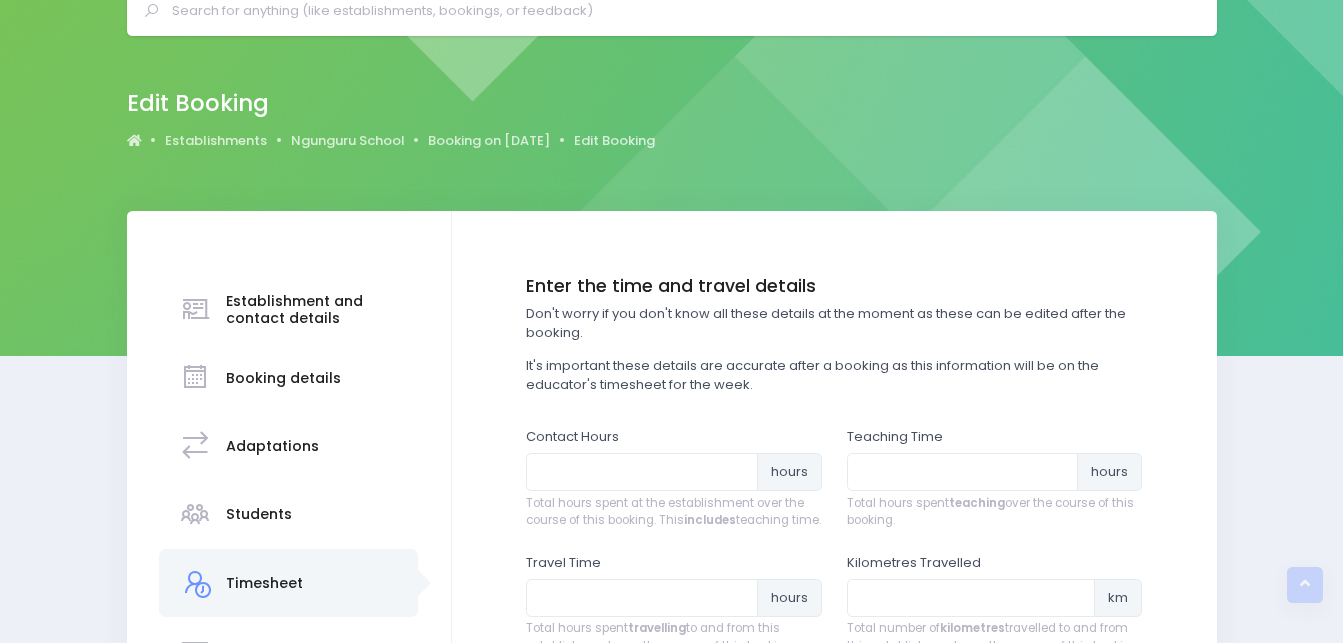 scroll, scrollTop: 0, scrollLeft: 0, axis: both 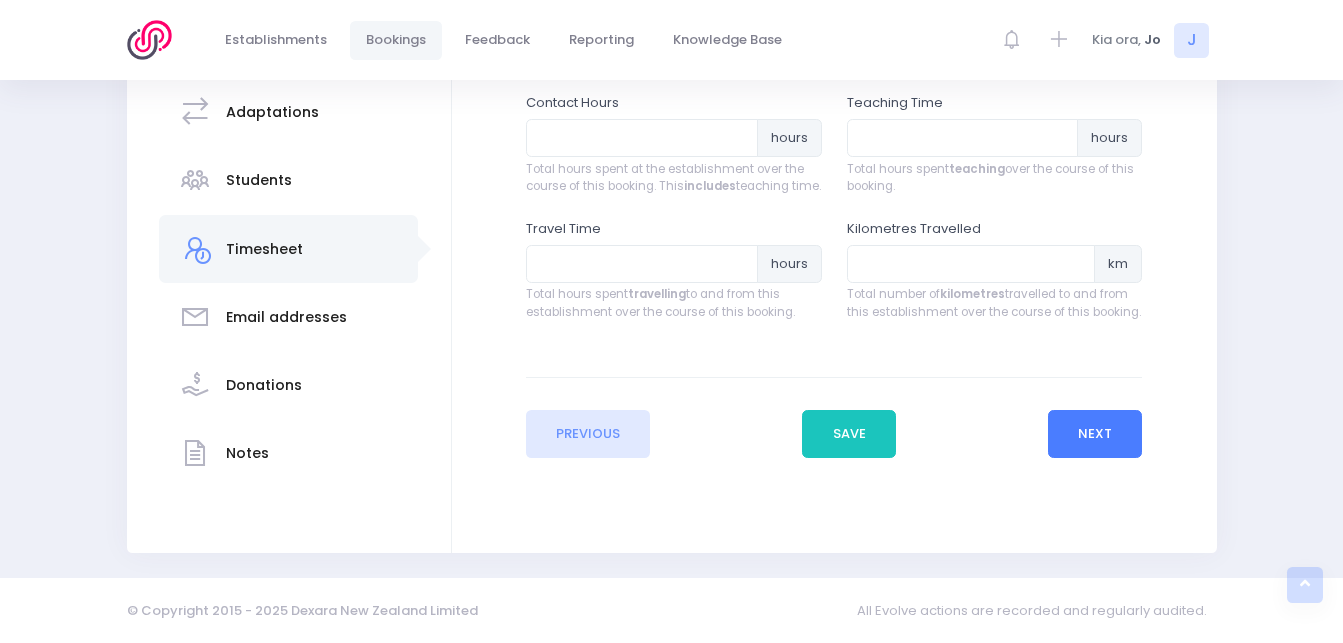 click on "Next" at bounding box center (1095, 434) 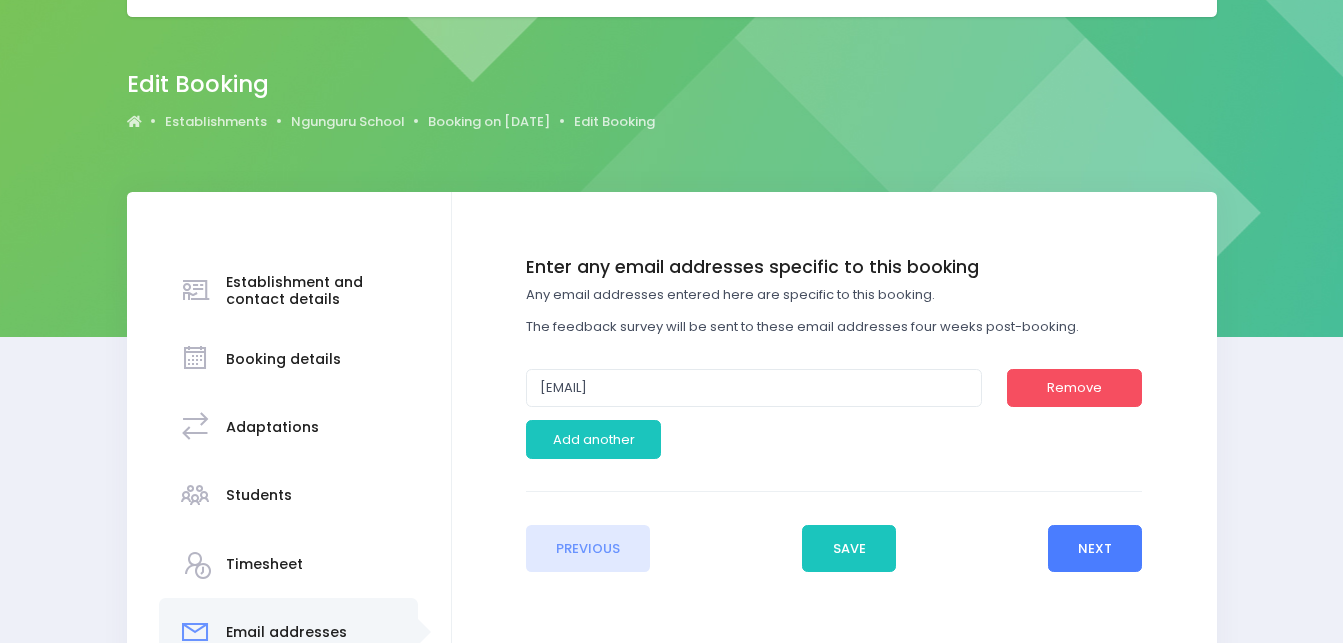scroll, scrollTop: 117, scrollLeft: 0, axis: vertical 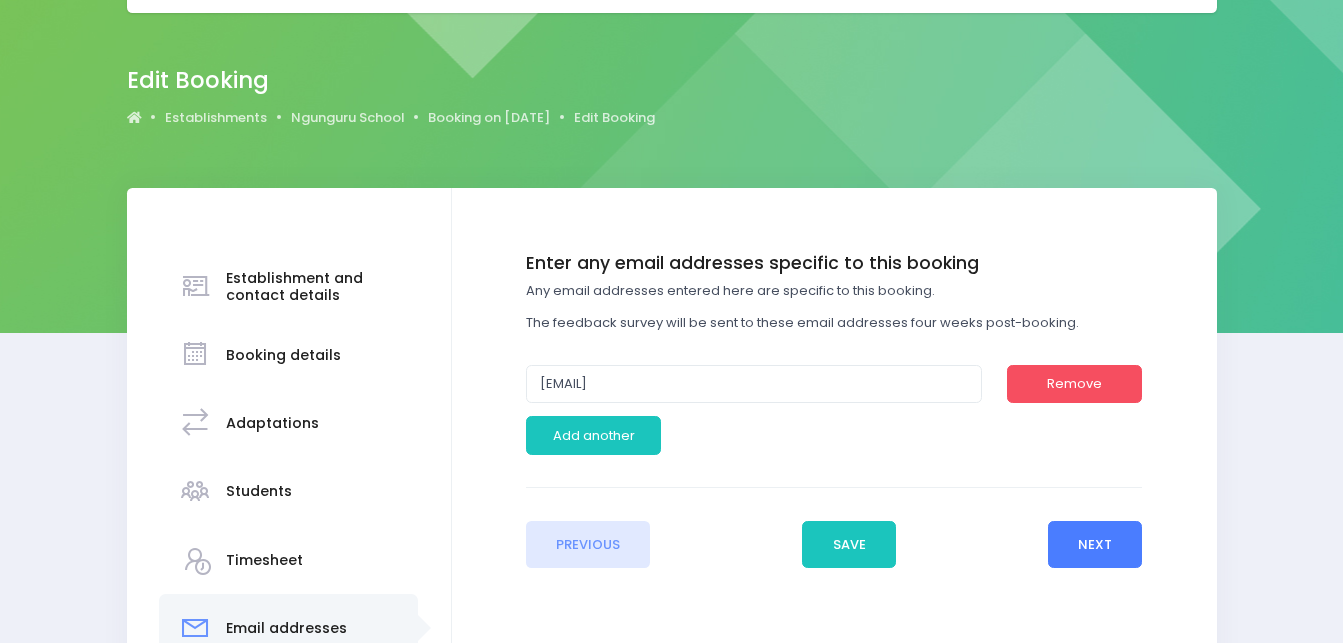 click on "Next" at bounding box center [1095, 545] 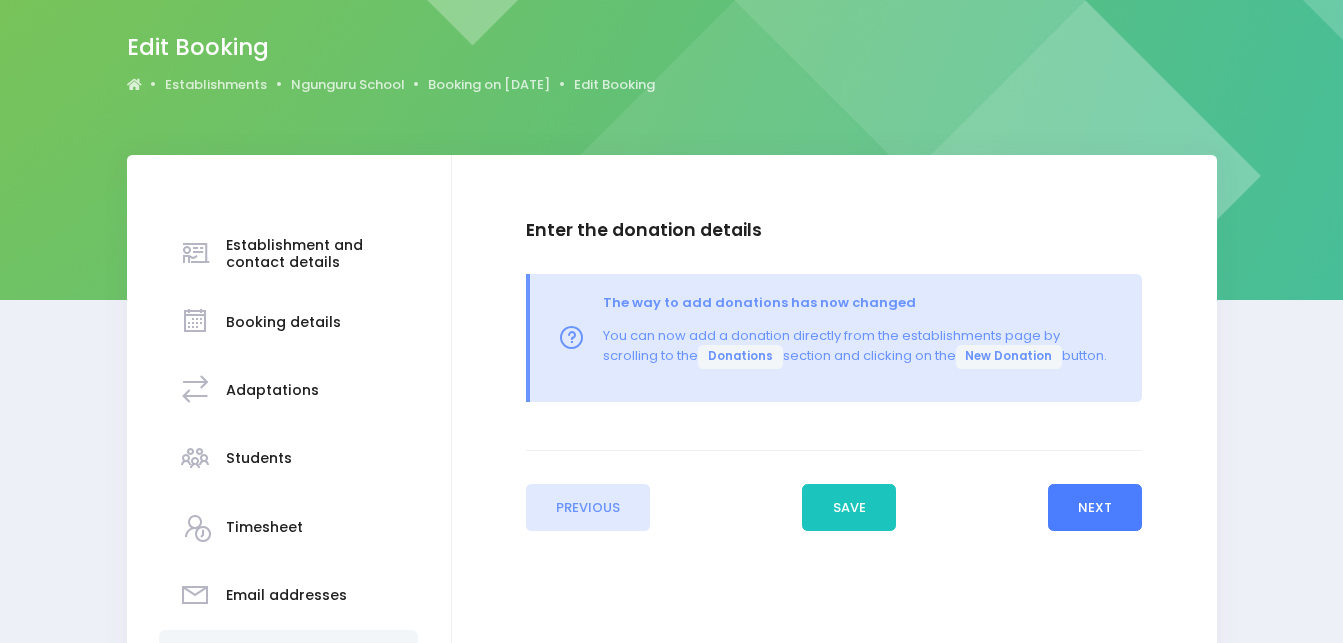 scroll, scrollTop: 167, scrollLeft: 0, axis: vertical 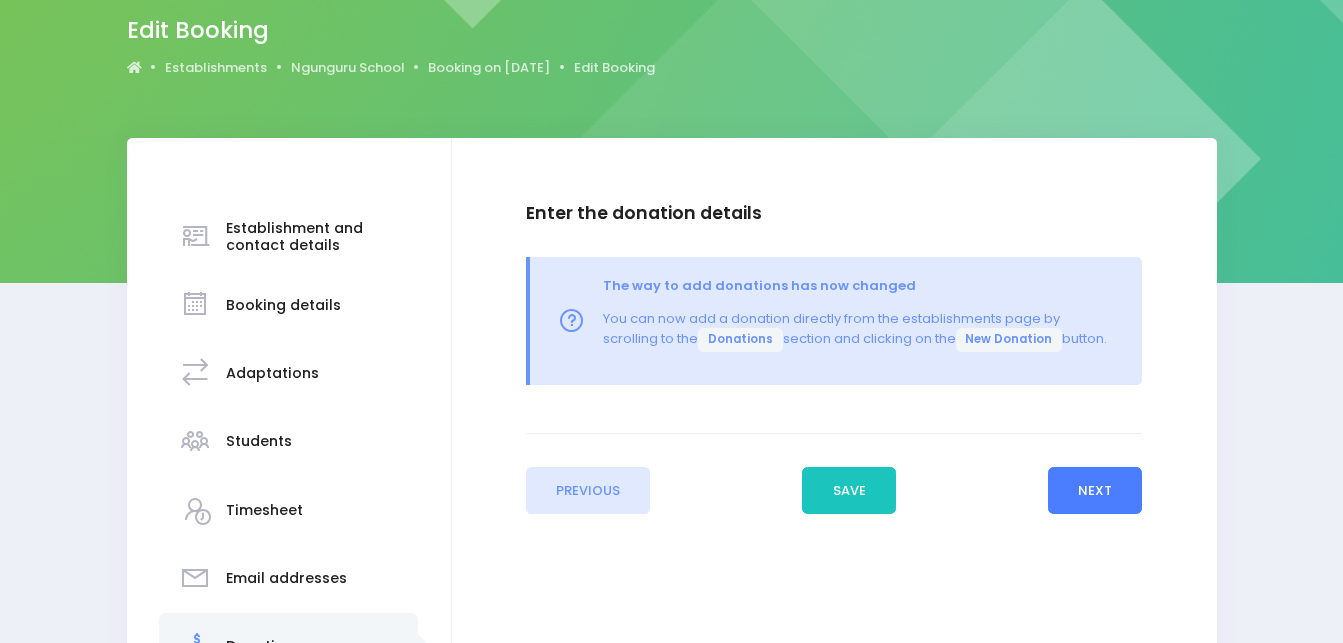 click on "Next" at bounding box center [1095, 491] 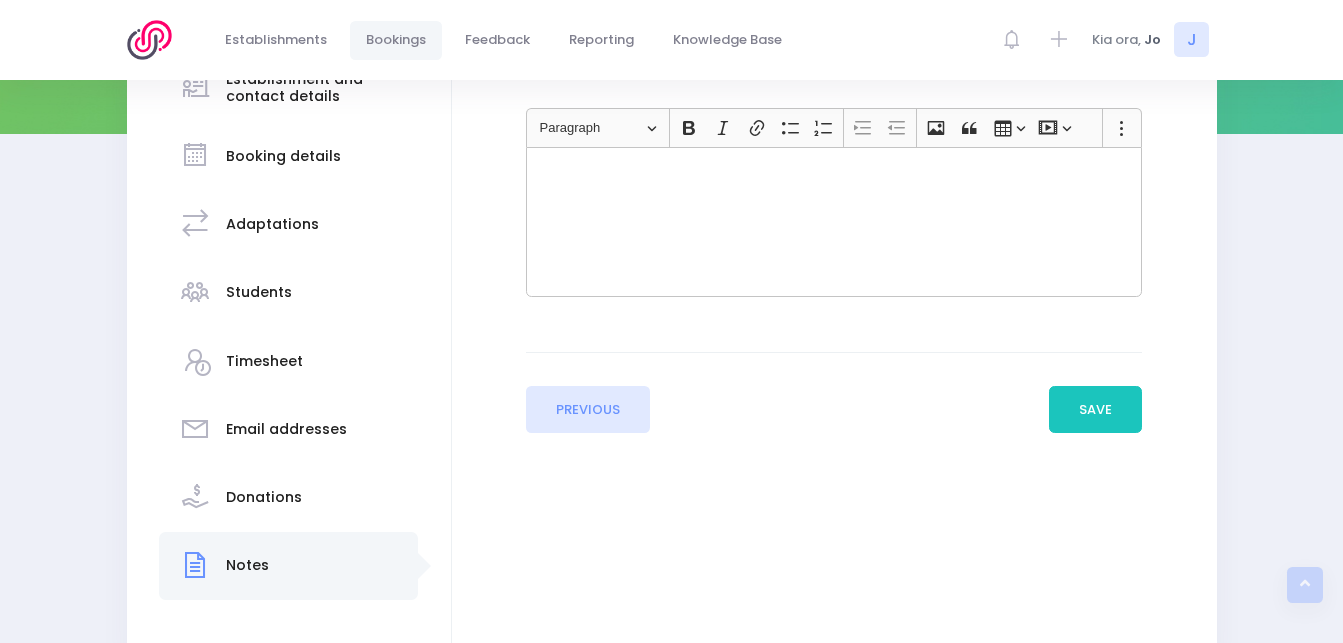 scroll, scrollTop: 317, scrollLeft: 0, axis: vertical 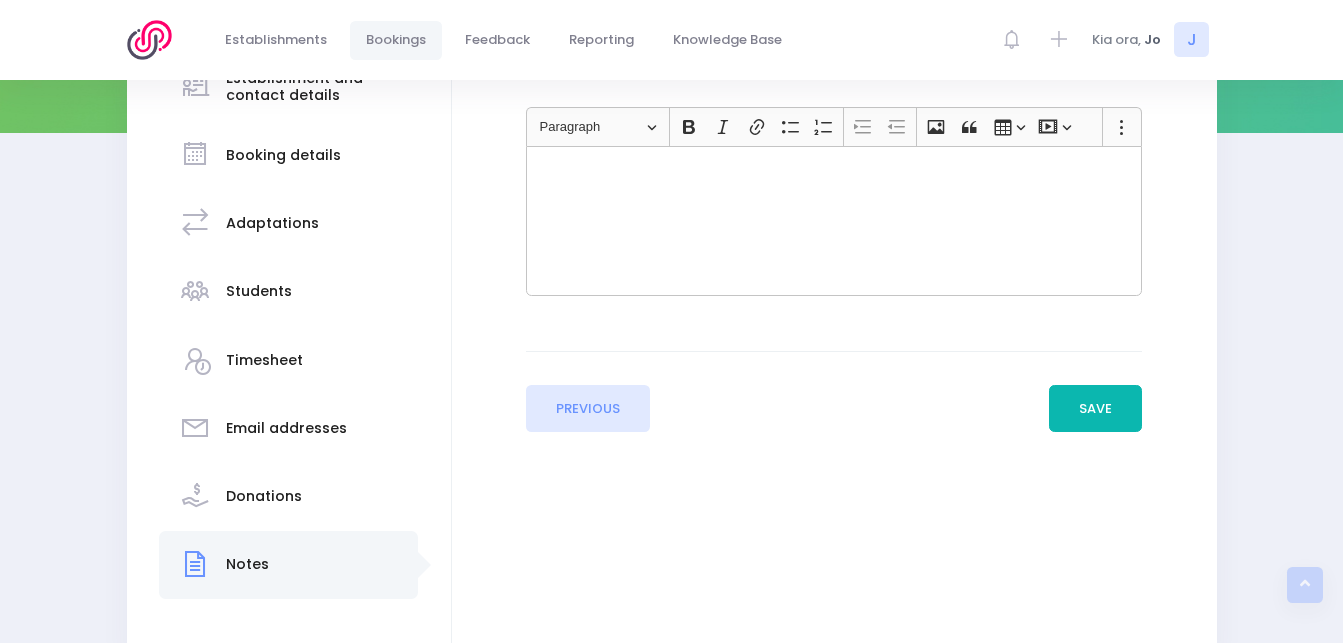click on "Save" at bounding box center (1096, 409) 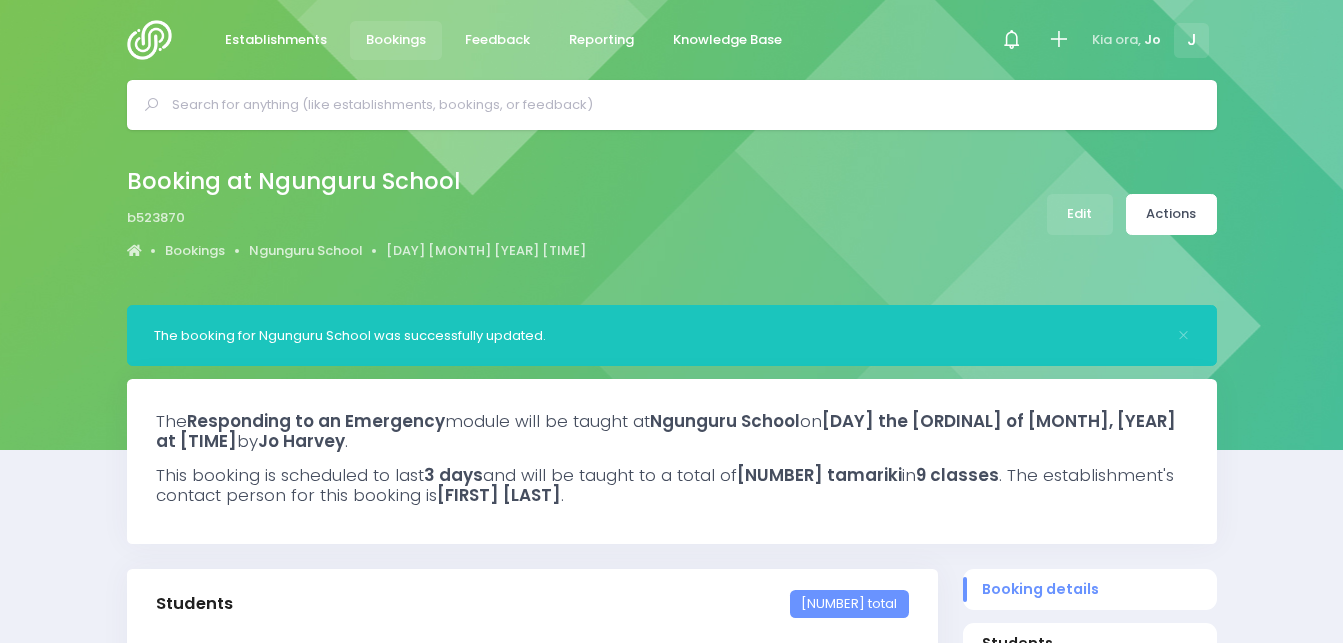 select on "5" 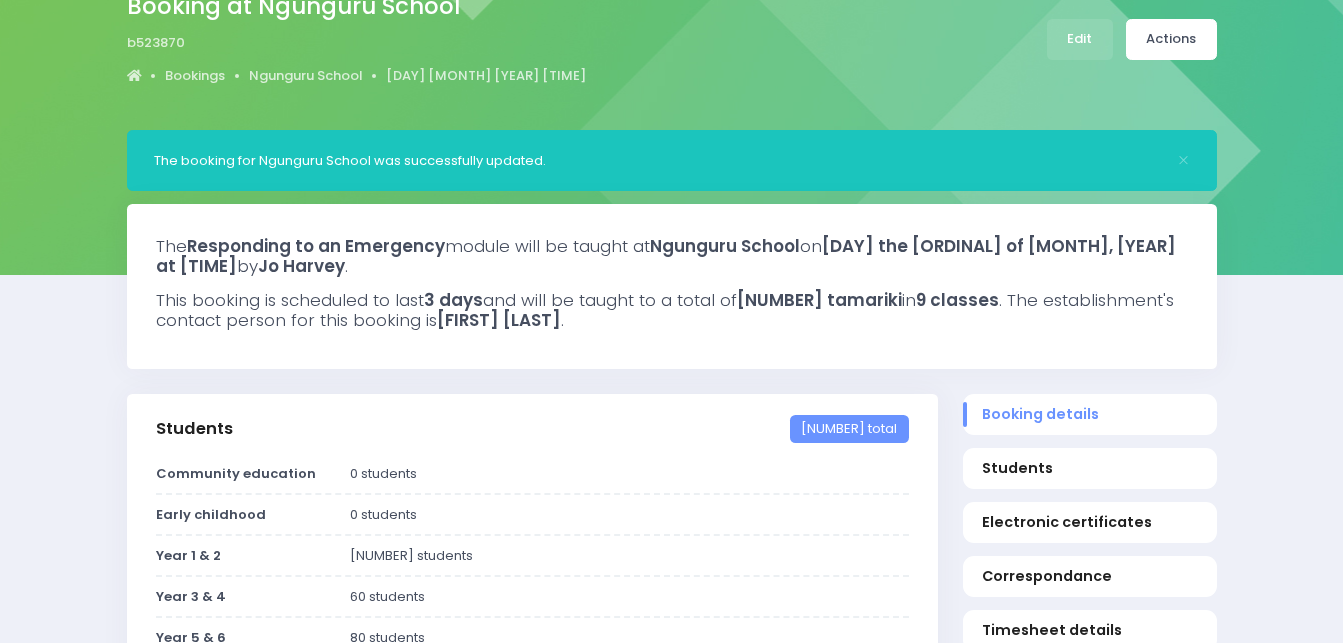 scroll, scrollTop: 0, scrollLeft: 0, axis: both 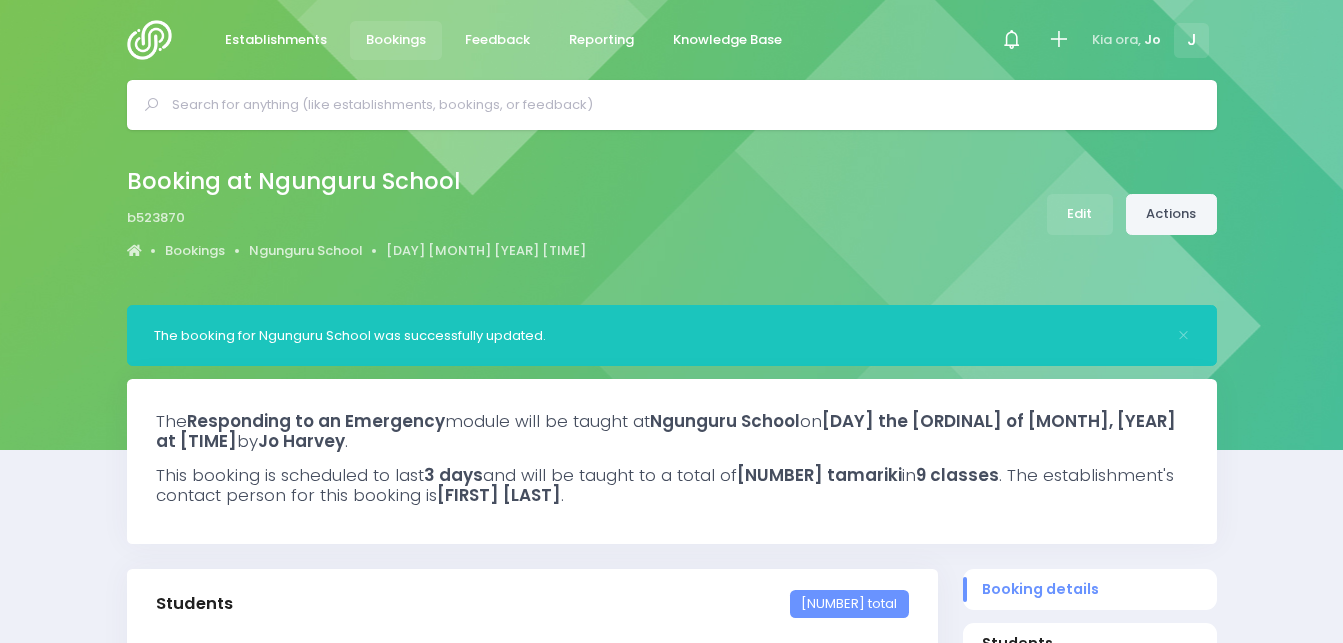 click on "Actions" at bounding box center (1171, 214) 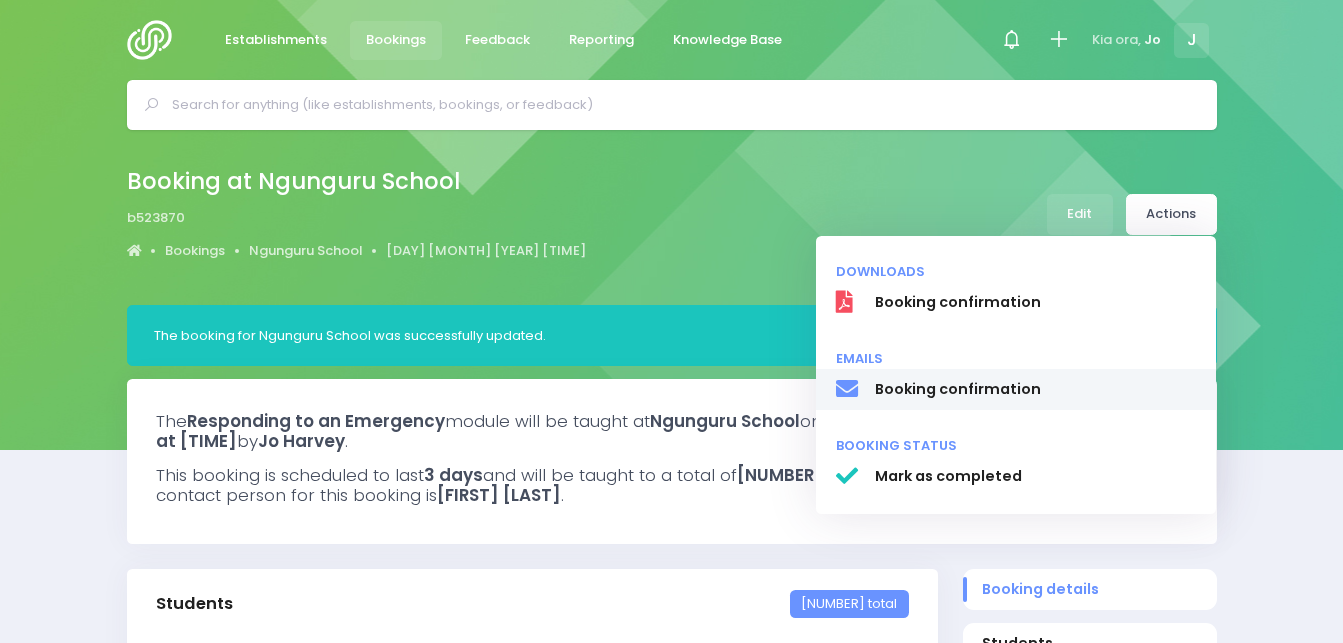 click on "Booking confirmation" at bounding box center [1035, 389] 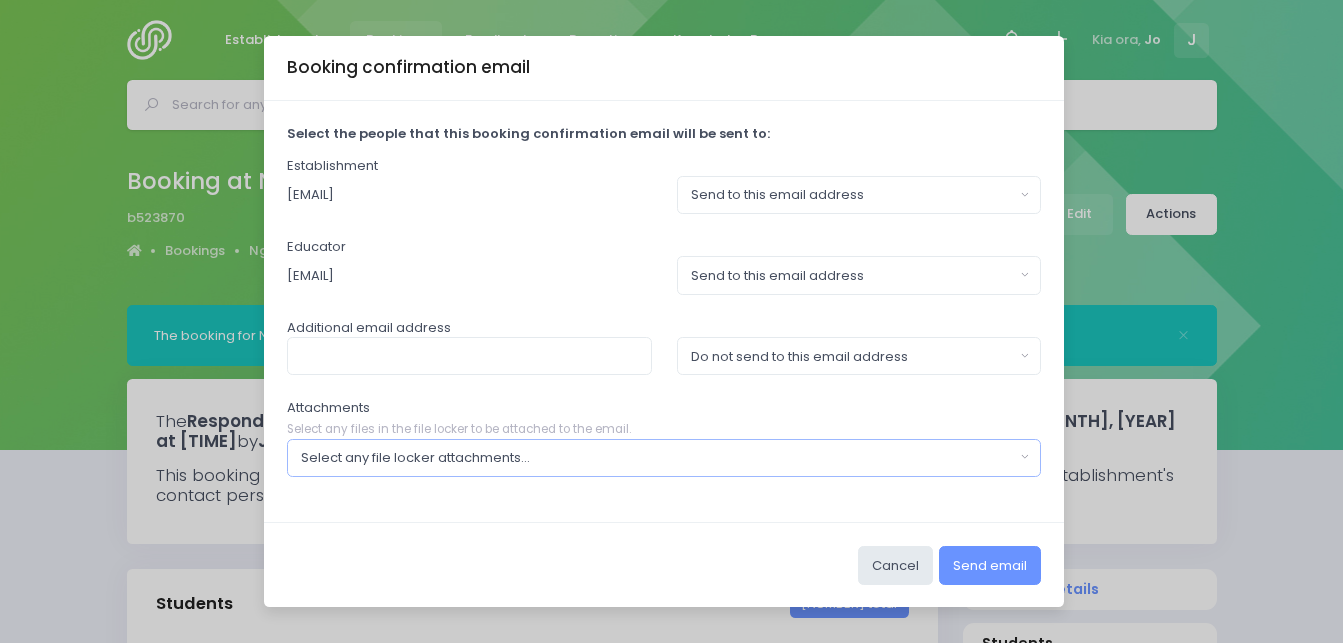 click on "Select any file locker attachments..." at bounding box center (658, 458) 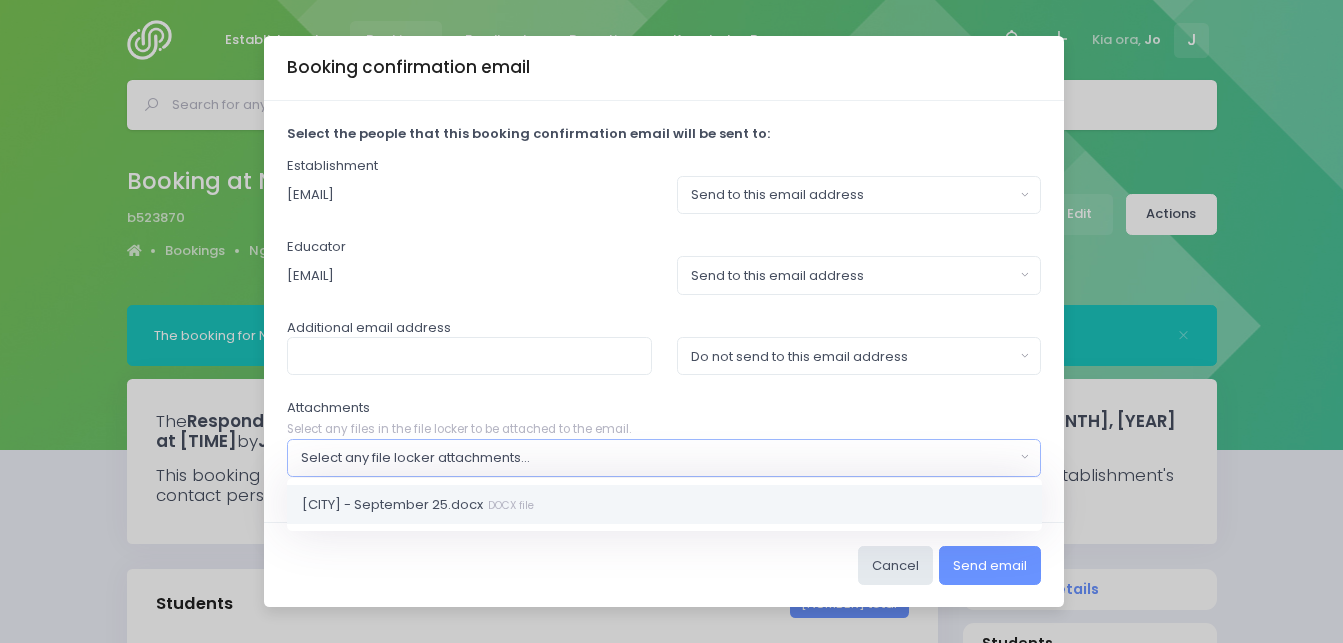 click on "Ngunguru School - September 25.docx DOCX file" at bounding box center (418, 504) 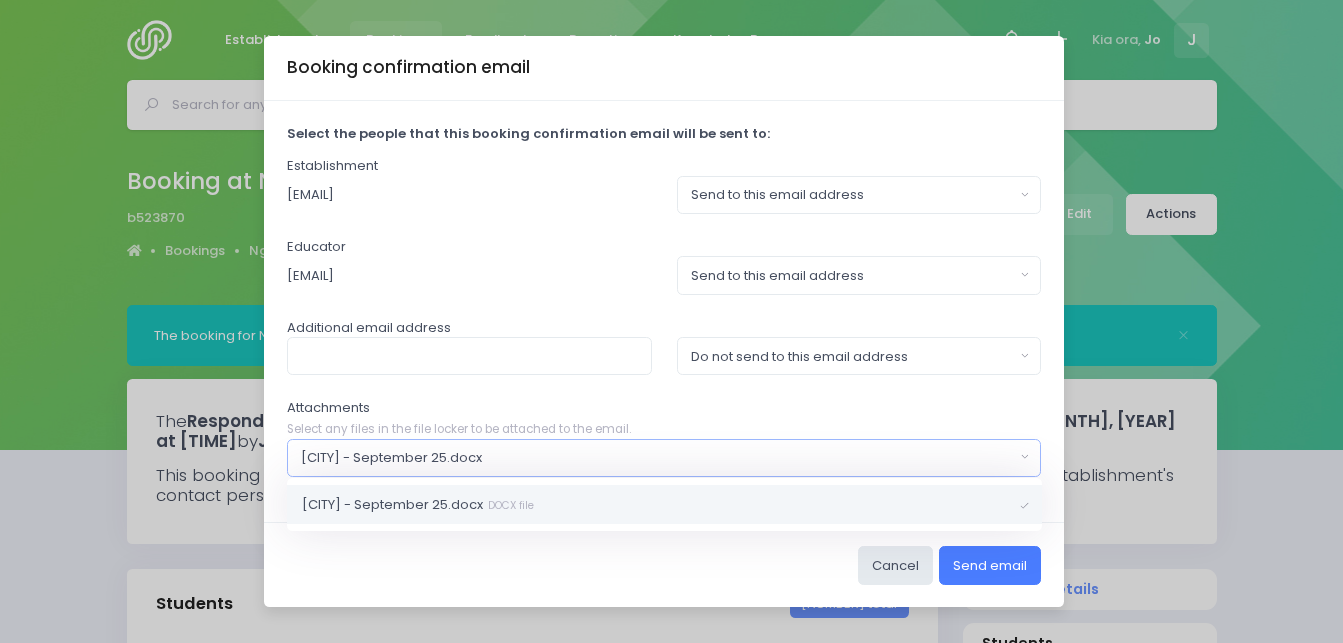 click on "Send email" at bounding box center [990, 565] 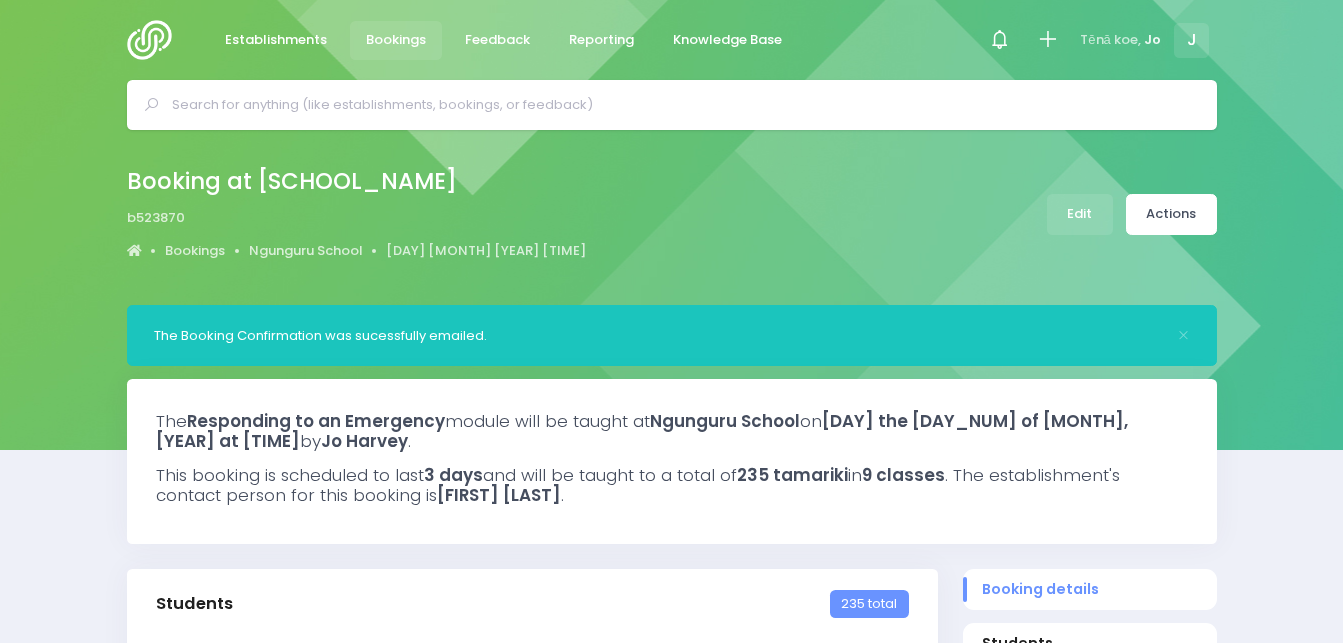 select on "5" 